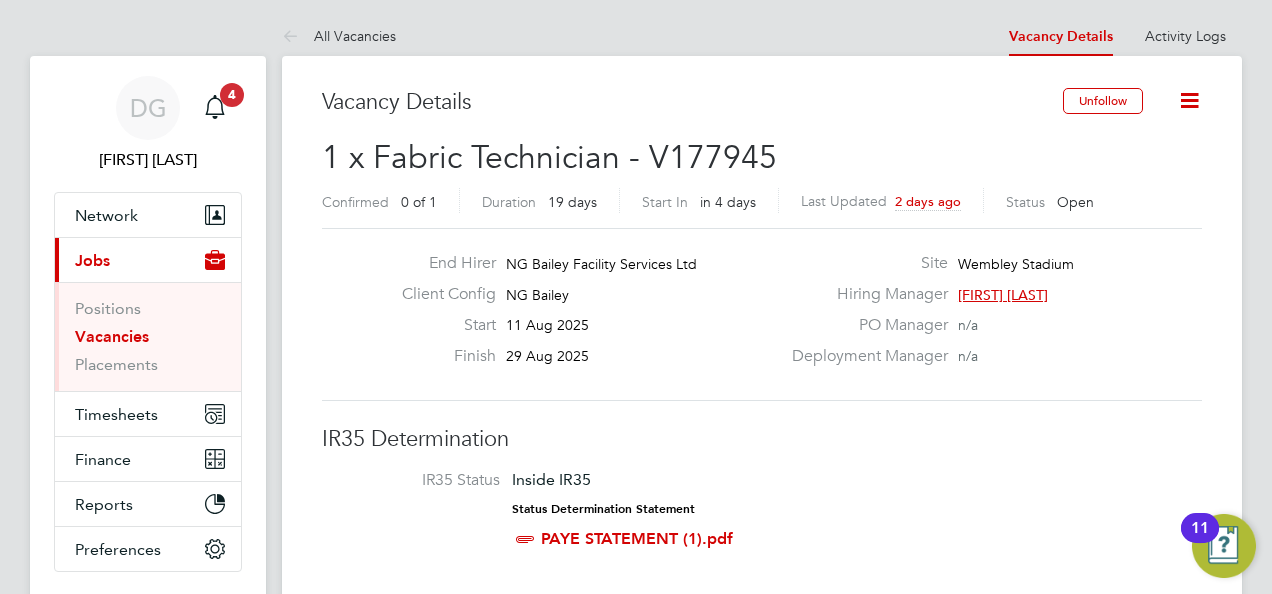 scroll, scrollTop: 753, scrollLeft: 0, axis: vertical 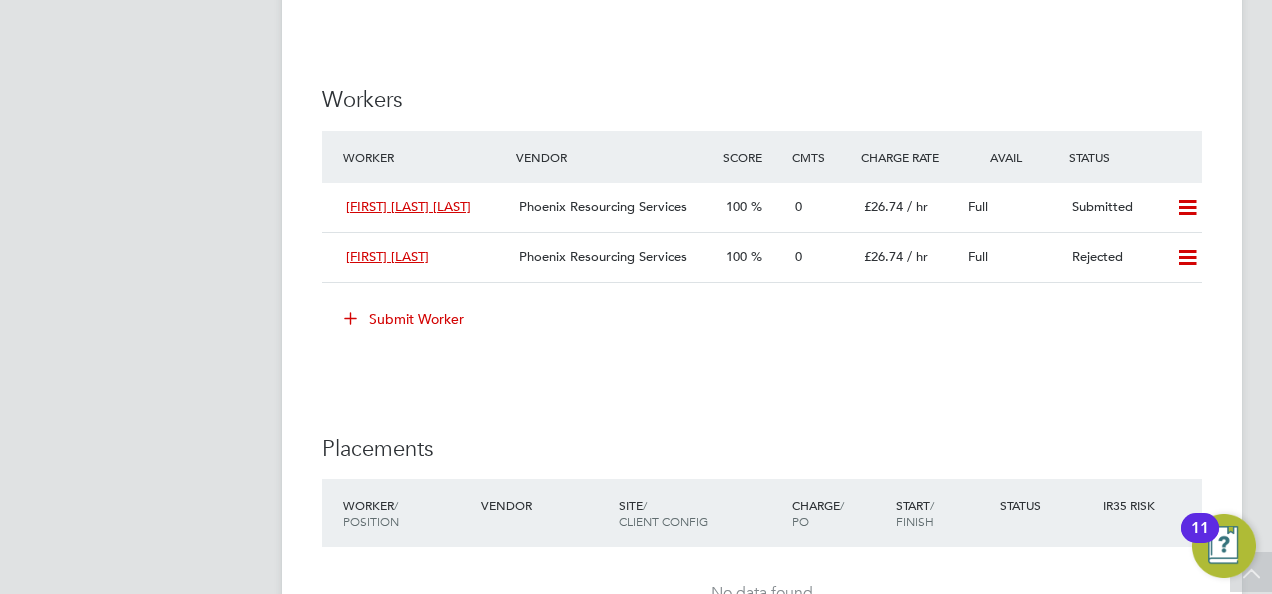click on "Submit Worker" 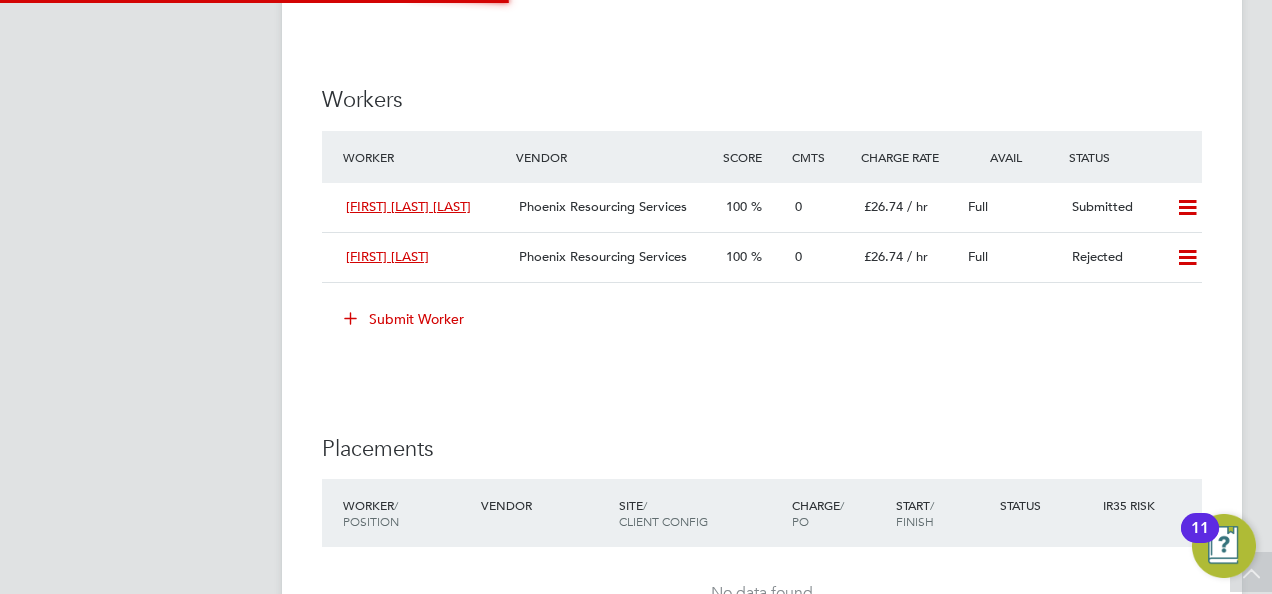scroll, scrollTop: 10, scrollLeft: 10, axis: both 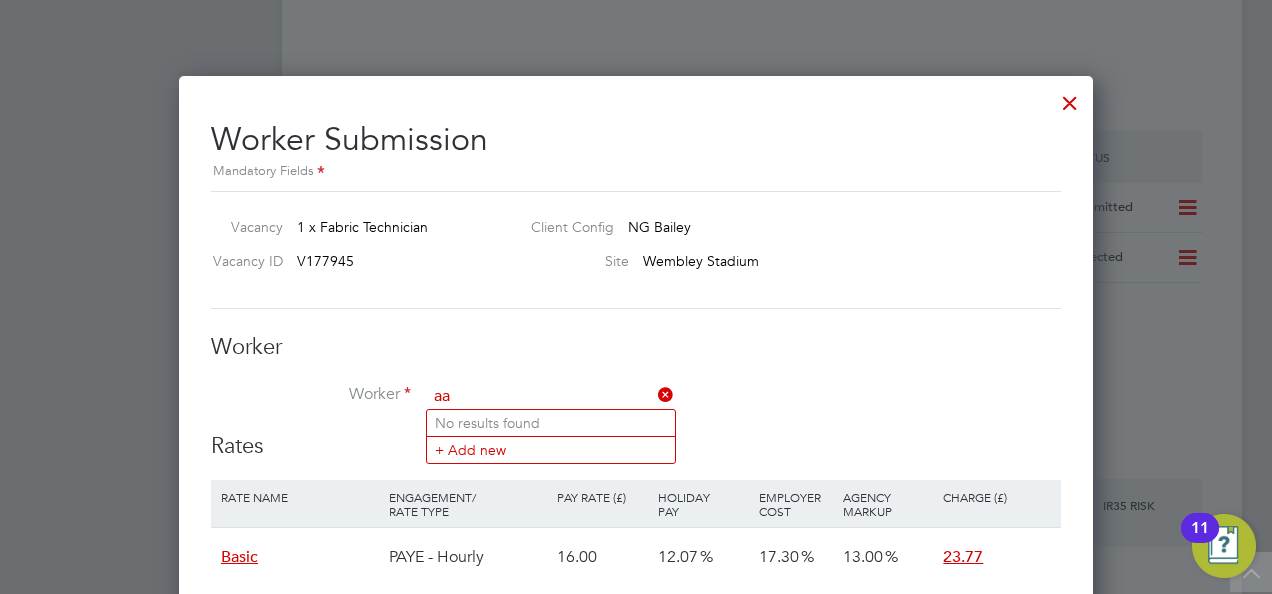 type on "a" 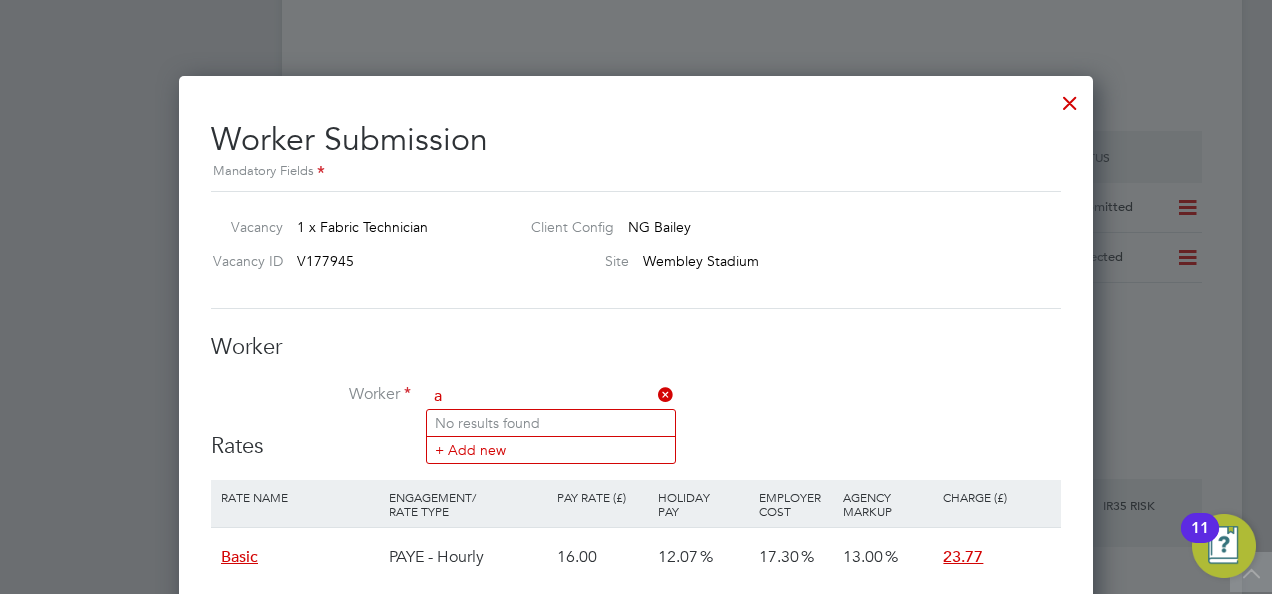 type 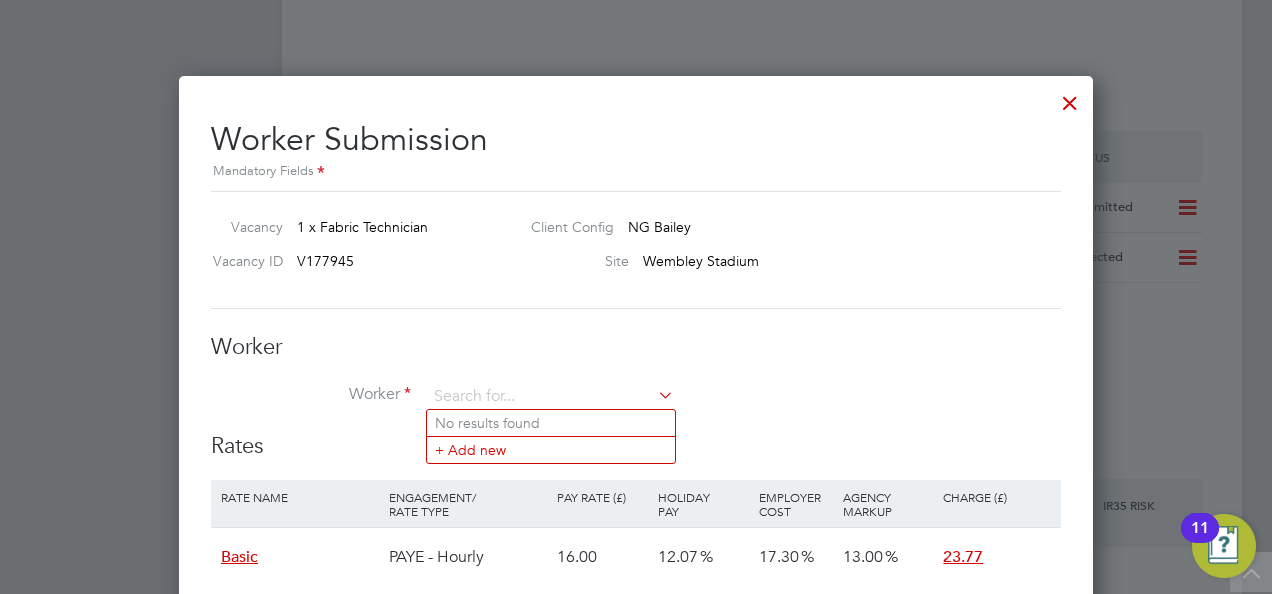 click at bounding box center (1070, 98) 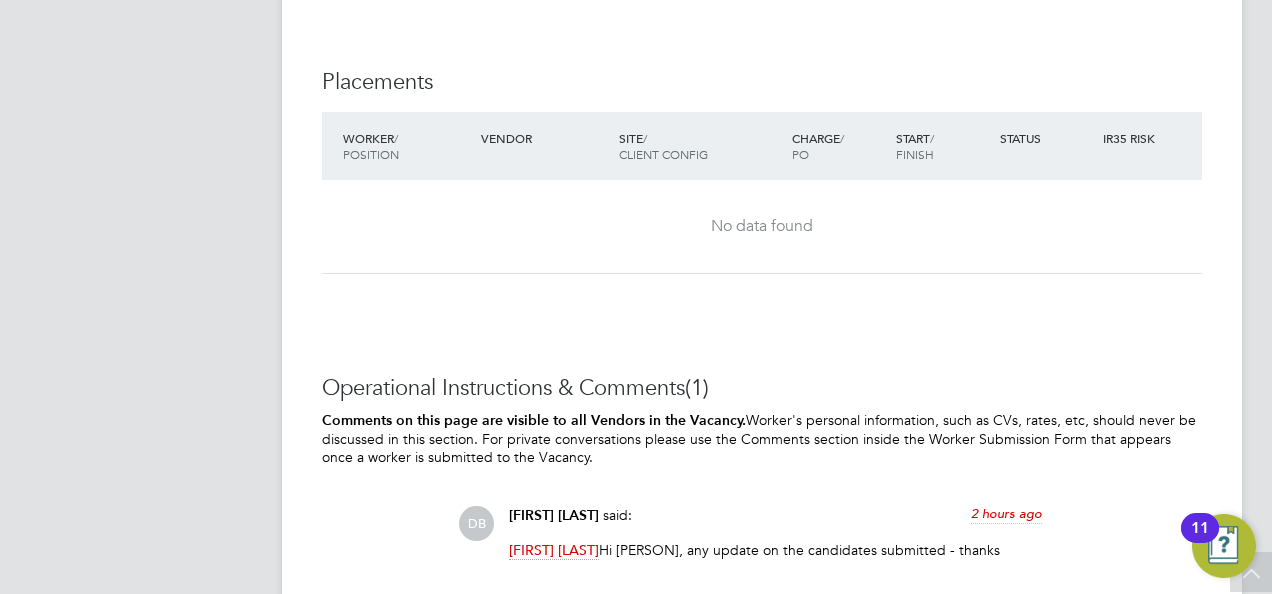 scroll, scrollTop: 2476, scrollLeft: 0, axis: vertical 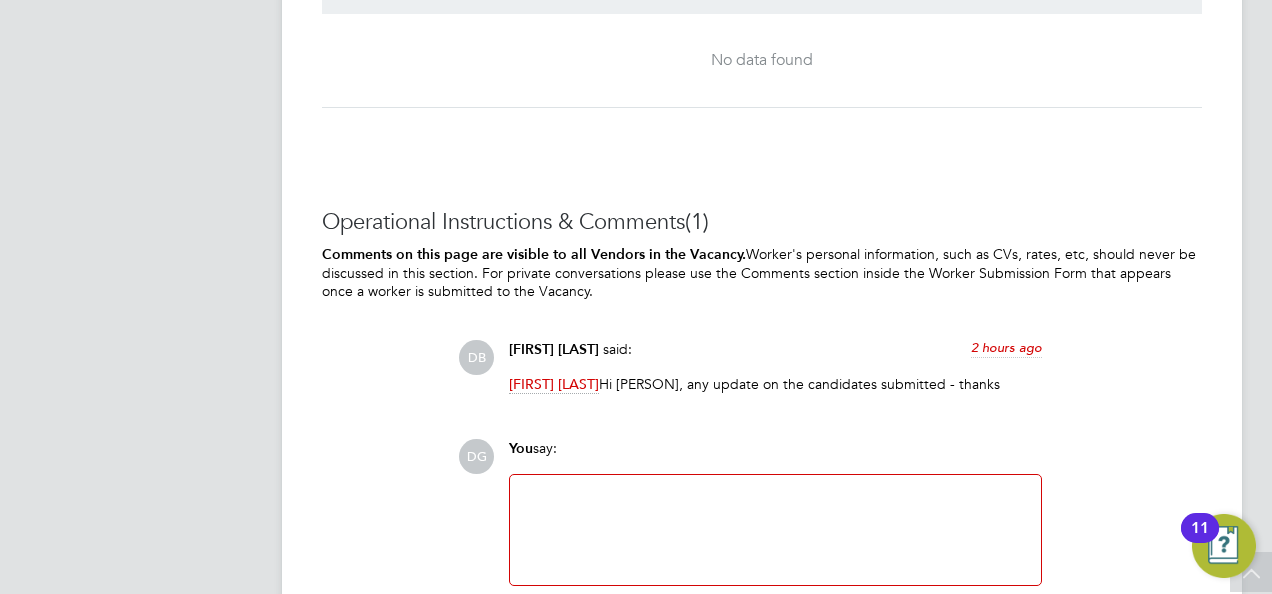 click 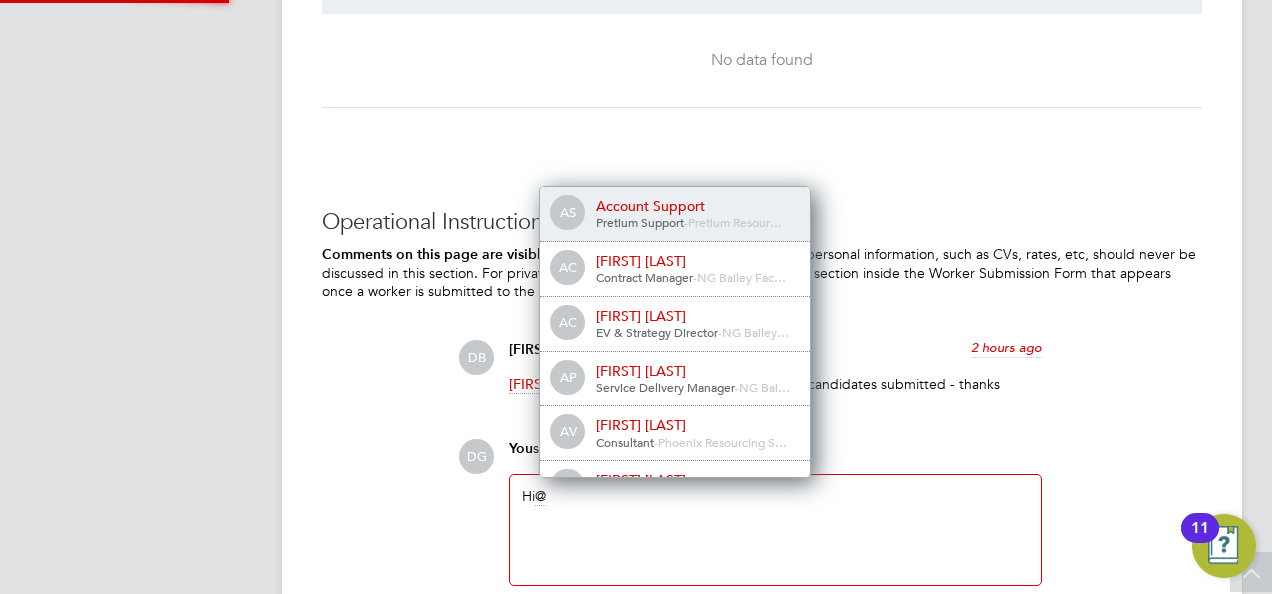 scroll, scrollTop: 0, scrollLeft: 0, axis: both 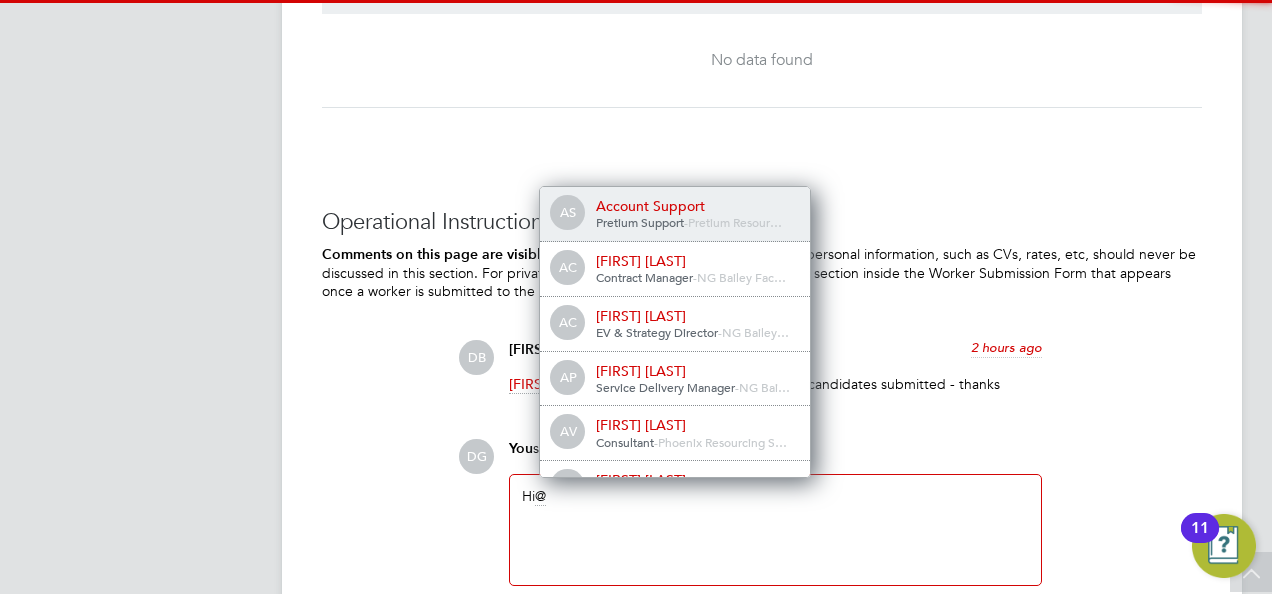 type 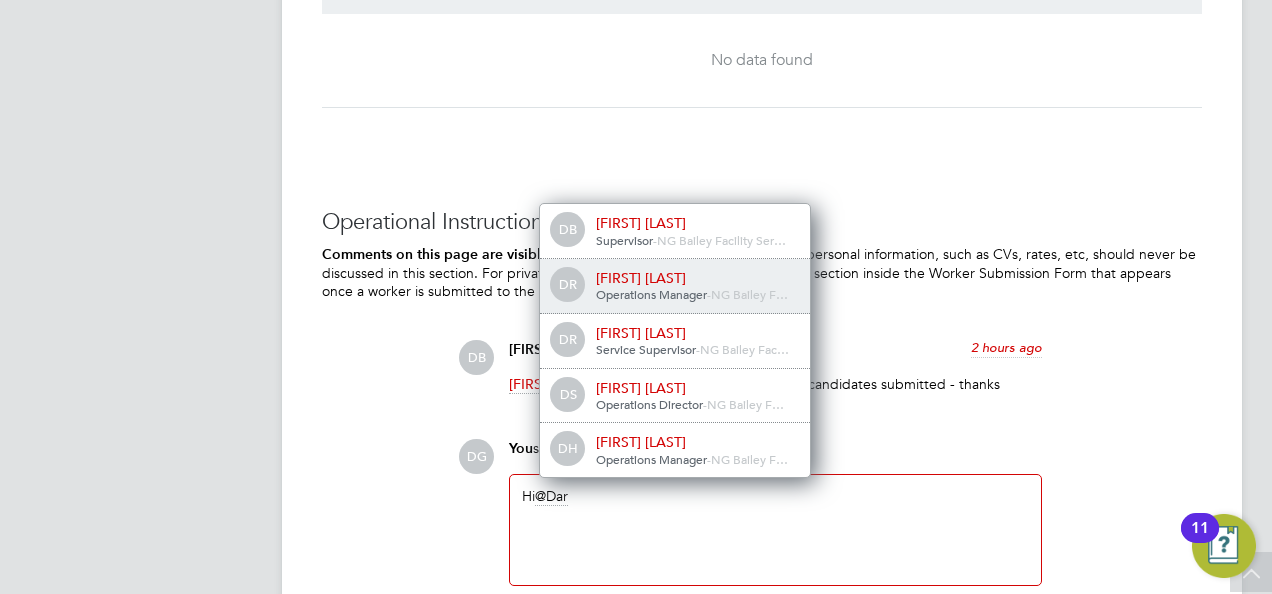 click on "Operations Manager" 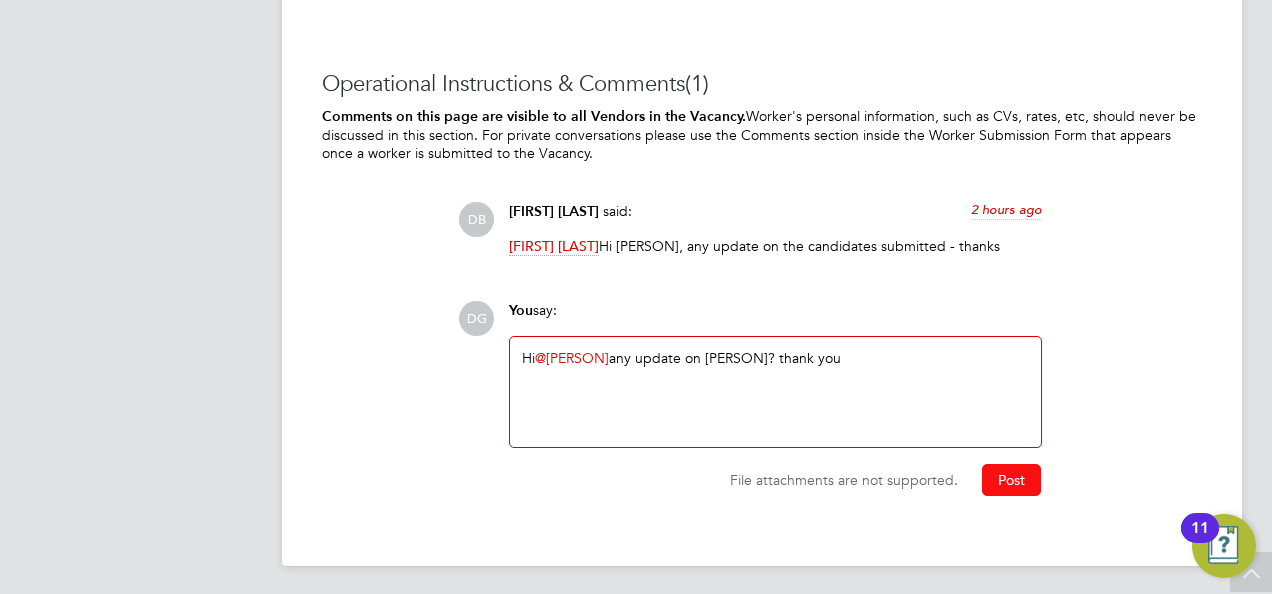 click on "Post" 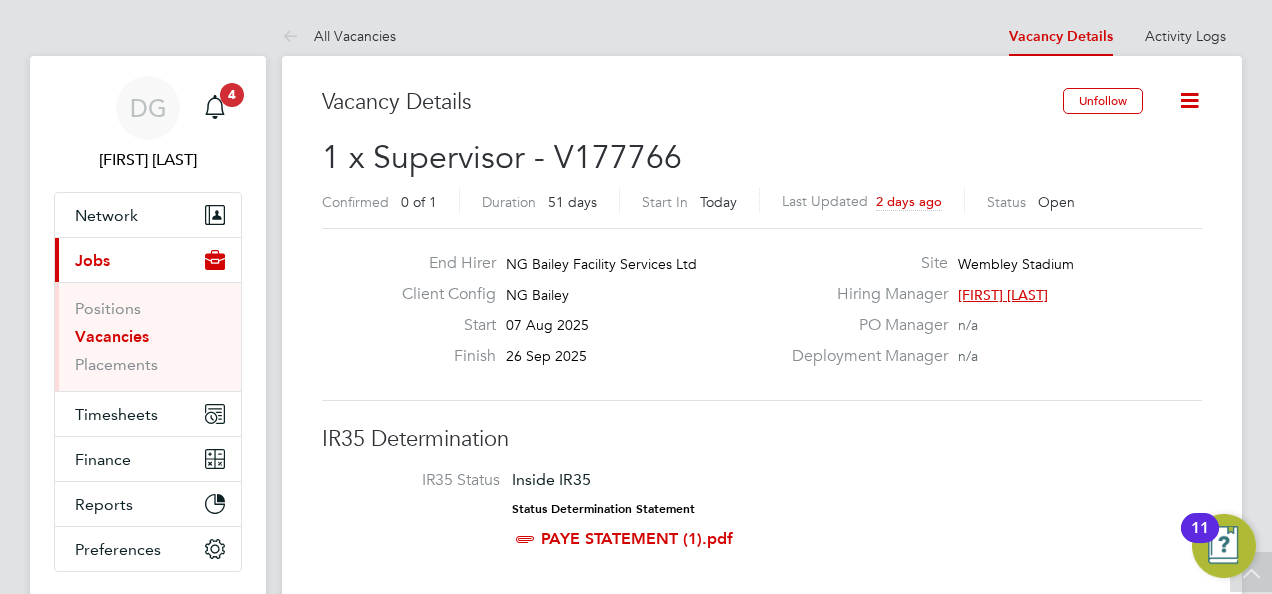scroll, scrollTop: 1235, scrollLeft: 0, axis: vertical 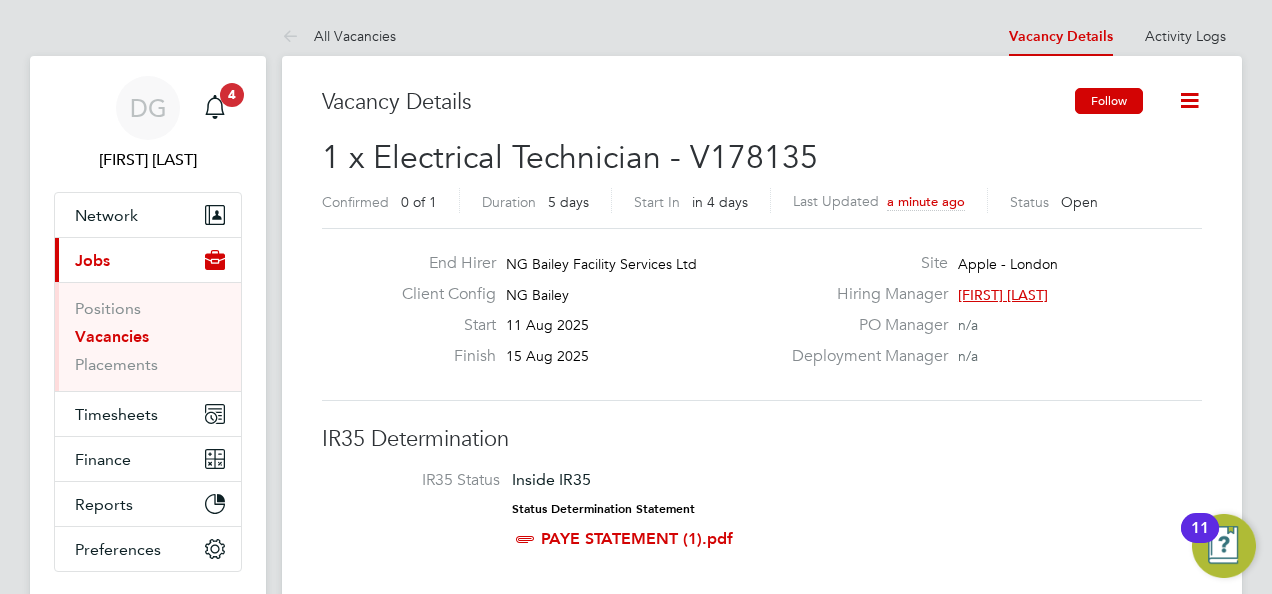 click on "Follow" 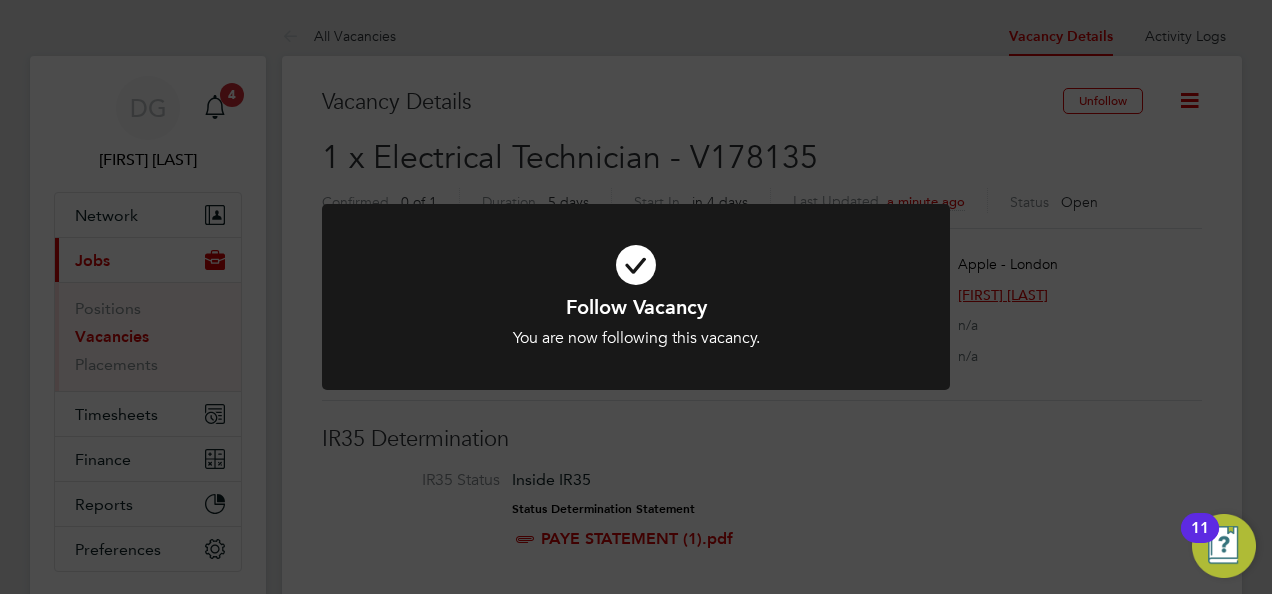click on "Follow Vacancy You are now following this vacancy. Cancel Okay" 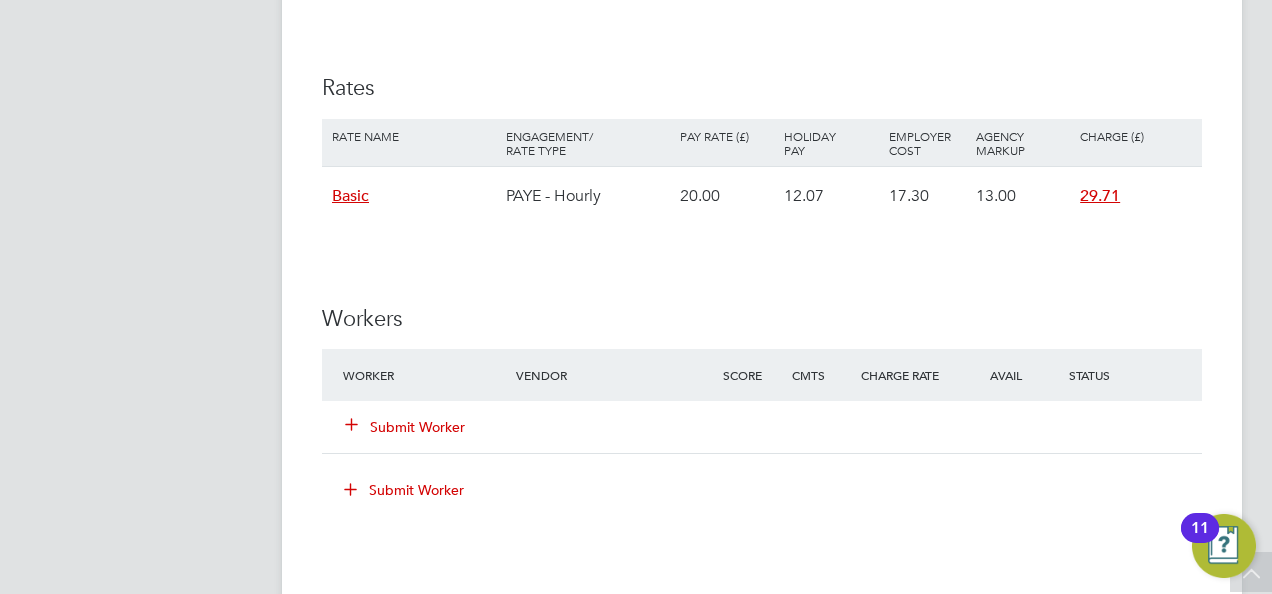 scroll, scrollTop: 2700, scrollLeft: 0, axis: vertical 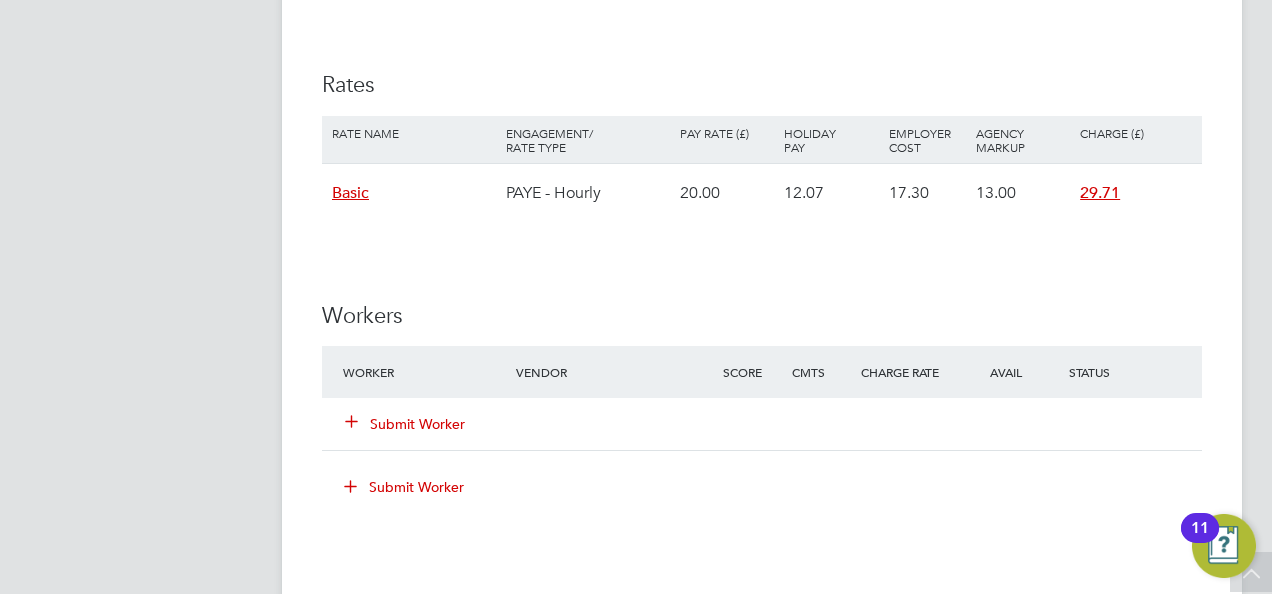 click on "Submit Worker" 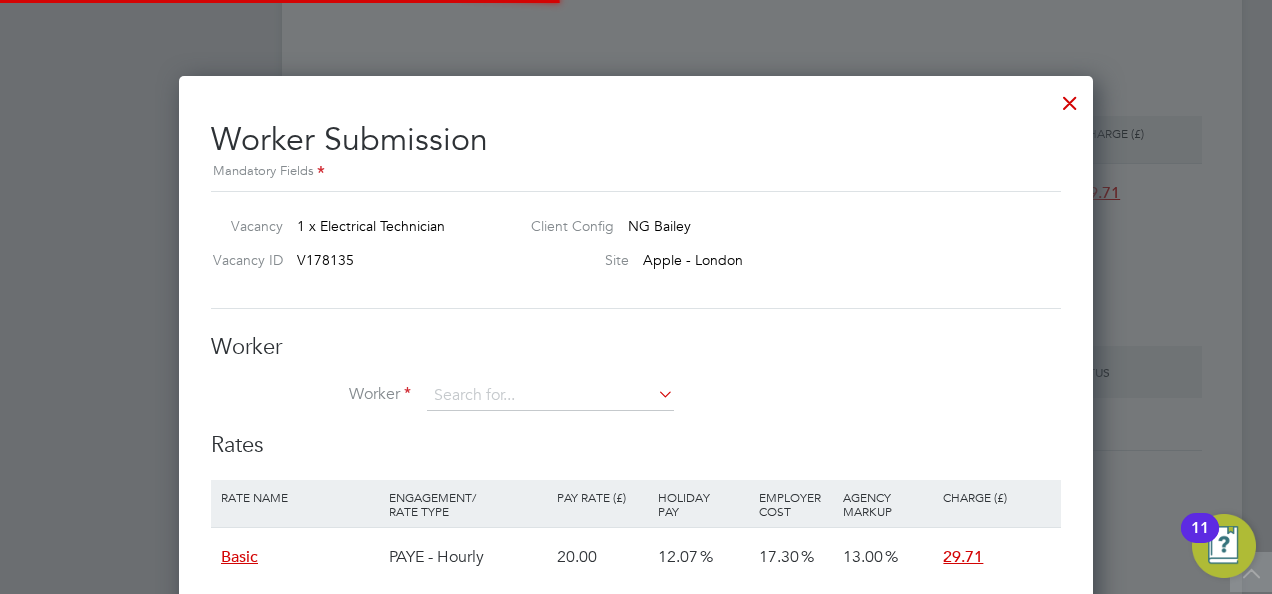scroll, scrollTop: 1189, scrollLeft: 914, axis: both 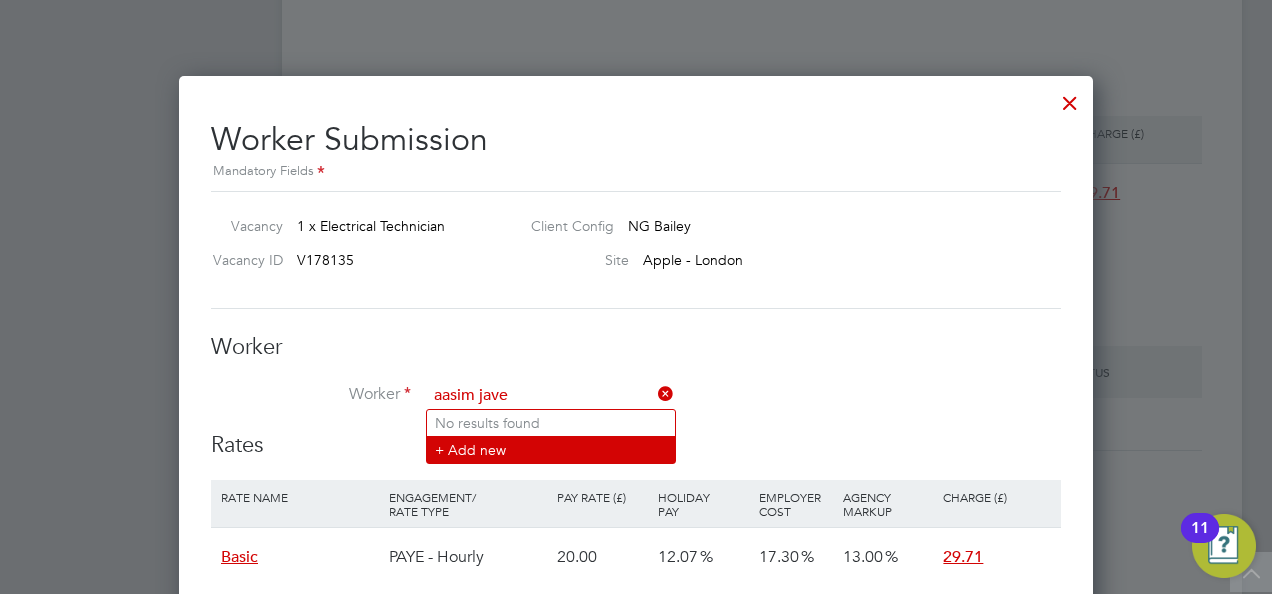 type on "aasim jave" 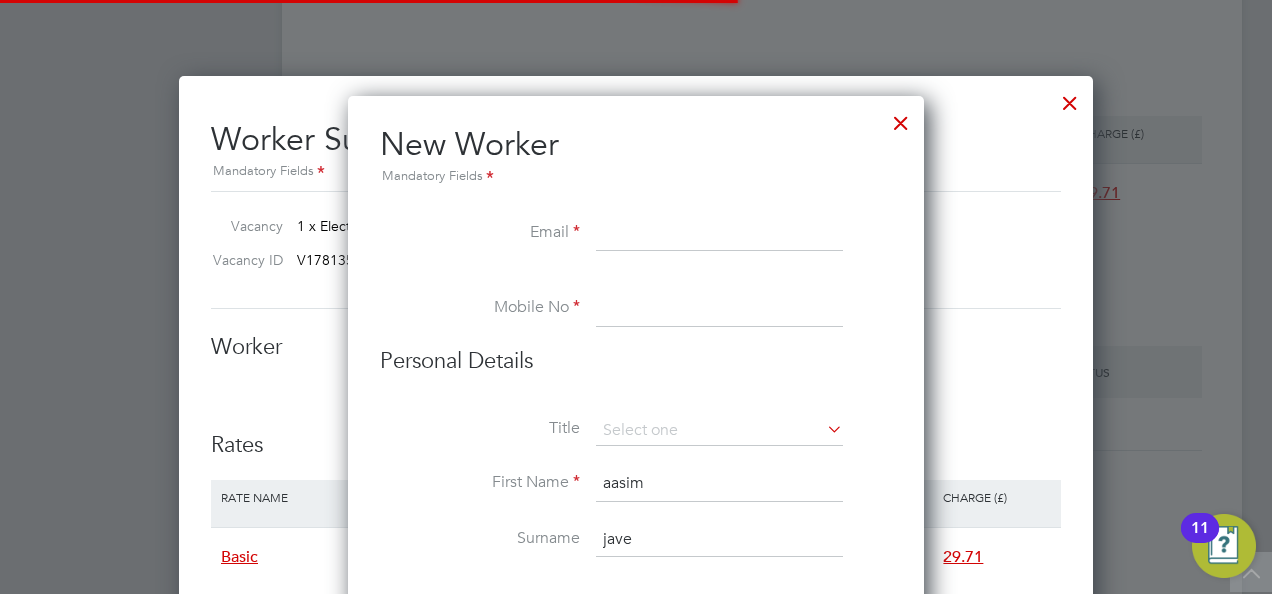 scroll, scrollTop: 10, scrollLeft: 10, axis: both 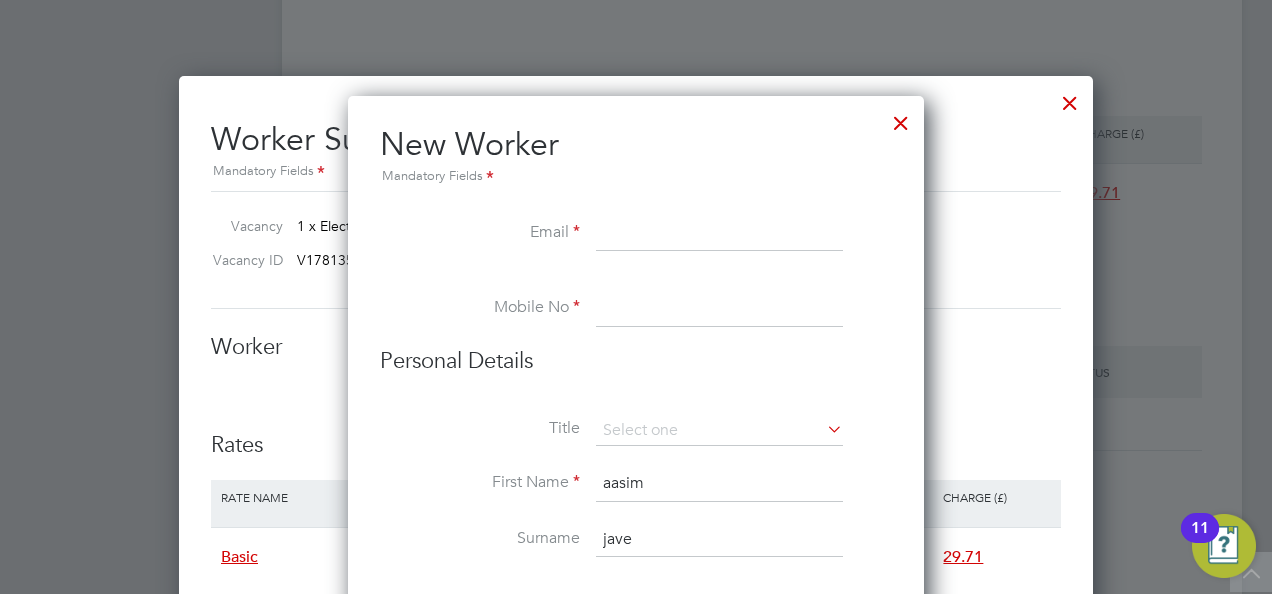 paste on "javedaasim65@gmail.com" 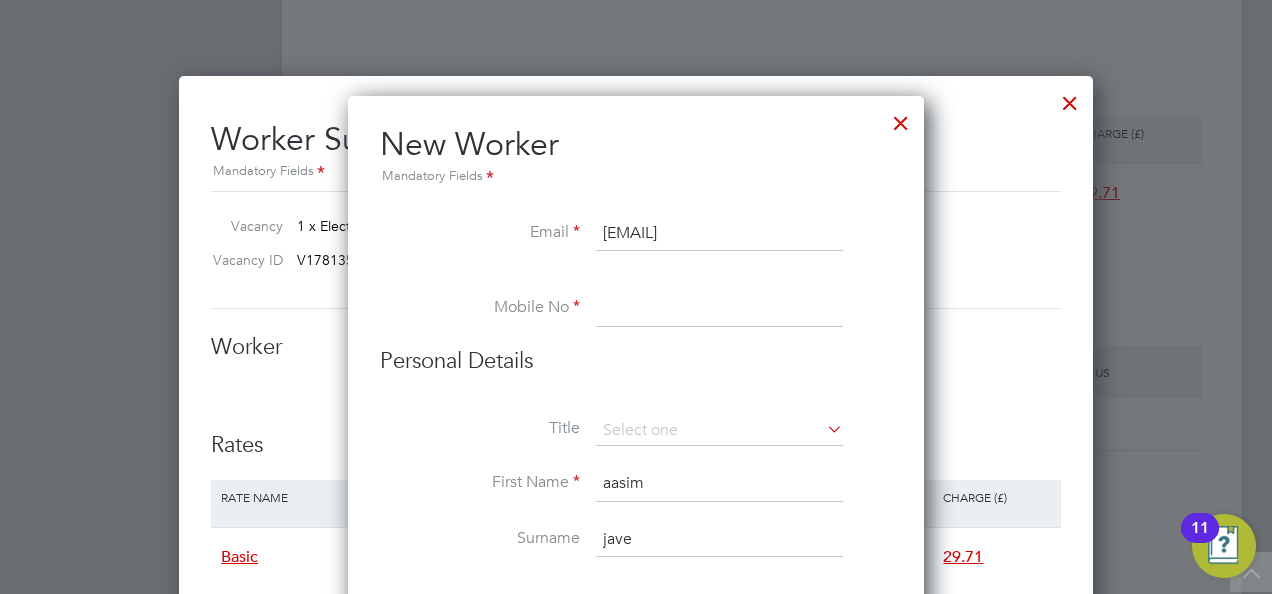 type on "javedaasim65@gmail.com" 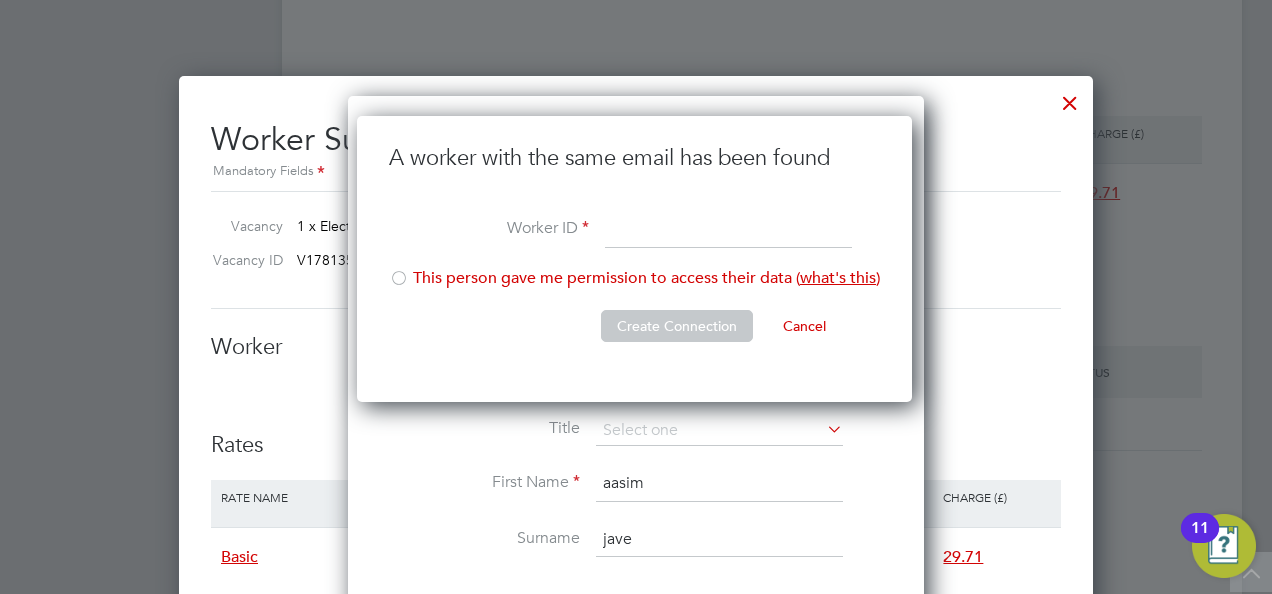 scroll, scrollTop: 10, scrollLeft: 10, axis: both 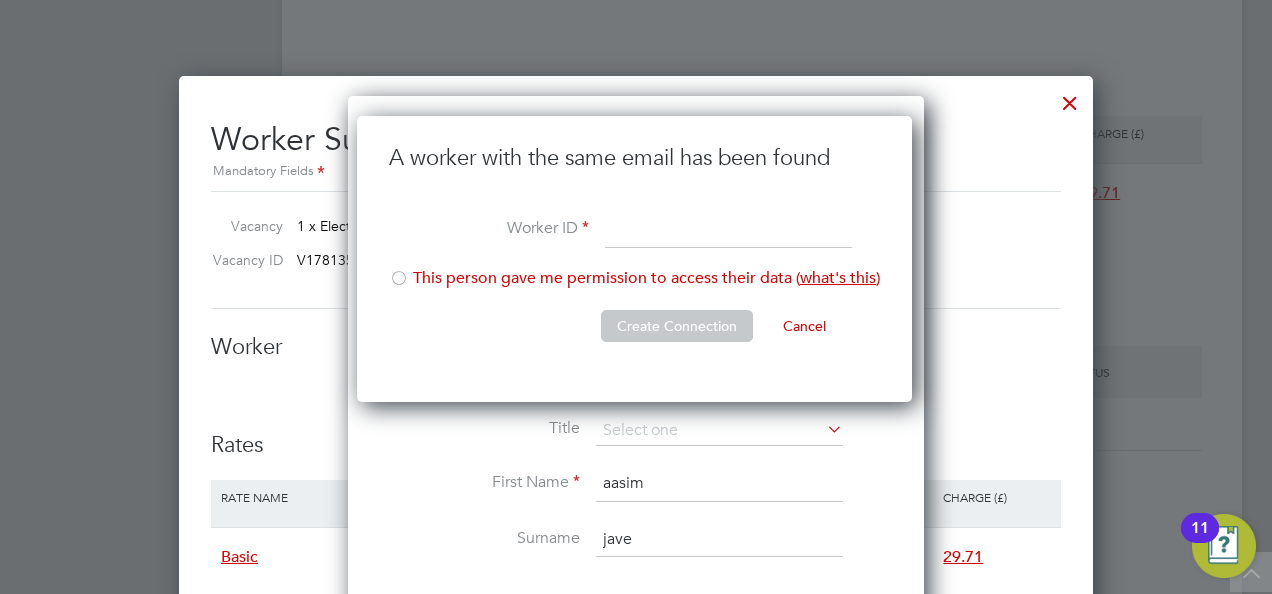 click on "Mandatory Fields" at bounding box center [636, 172] 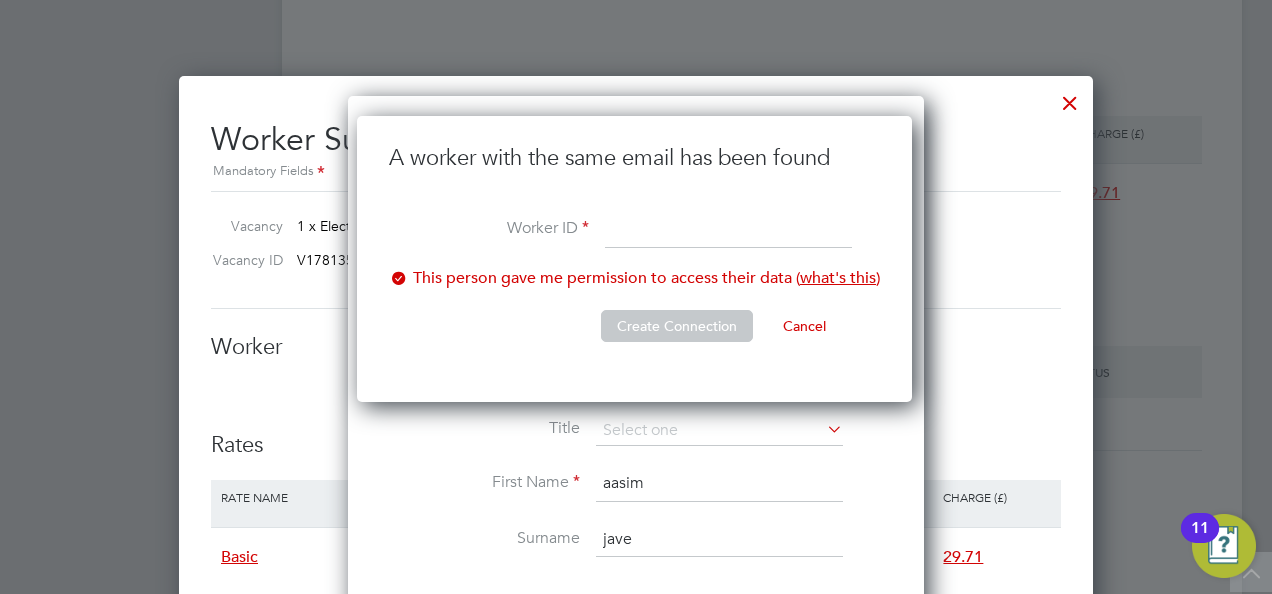 click 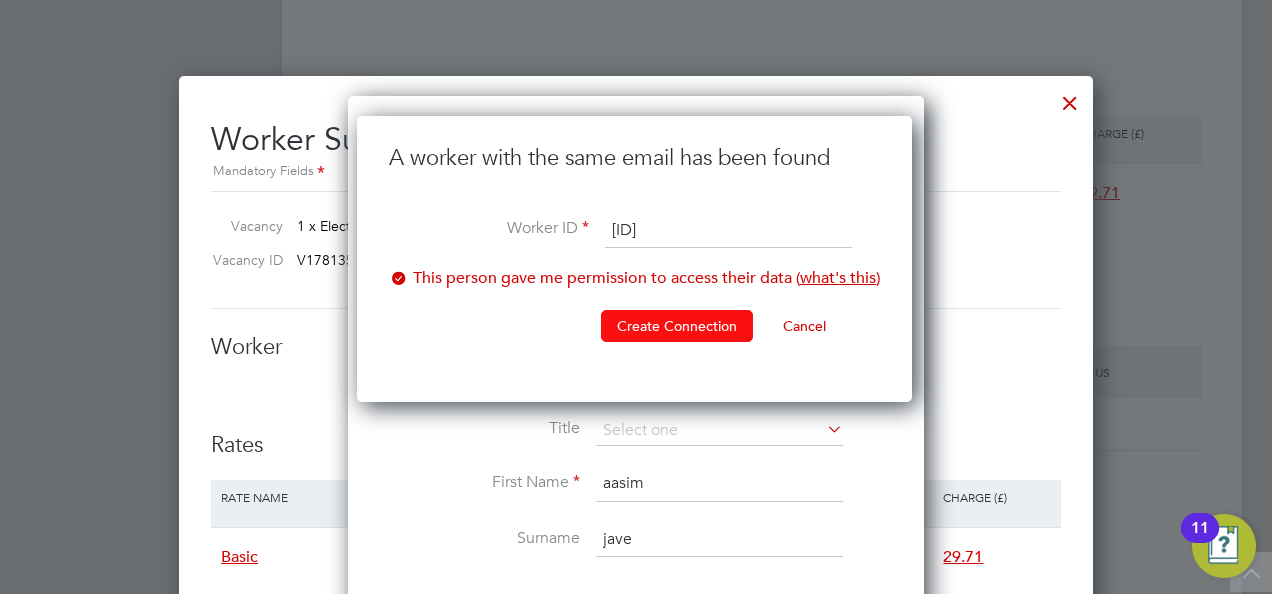 type on "W-01774214" 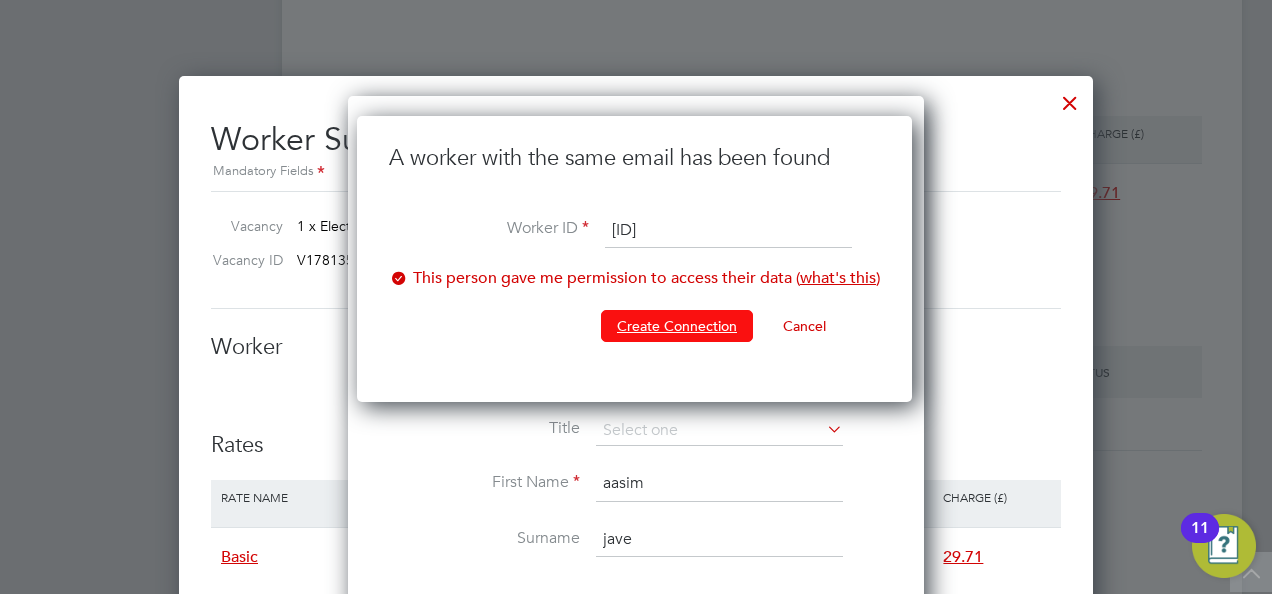 click on "Create Connection" 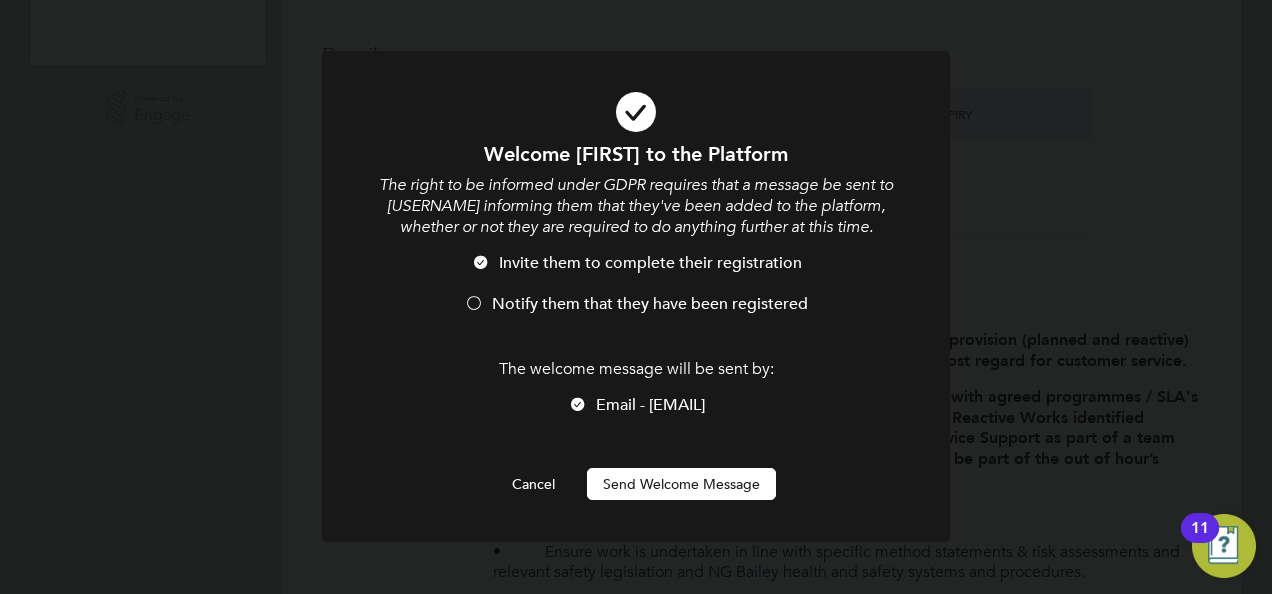 click on "Send Welcome Message" at bounding box center [681, 484] 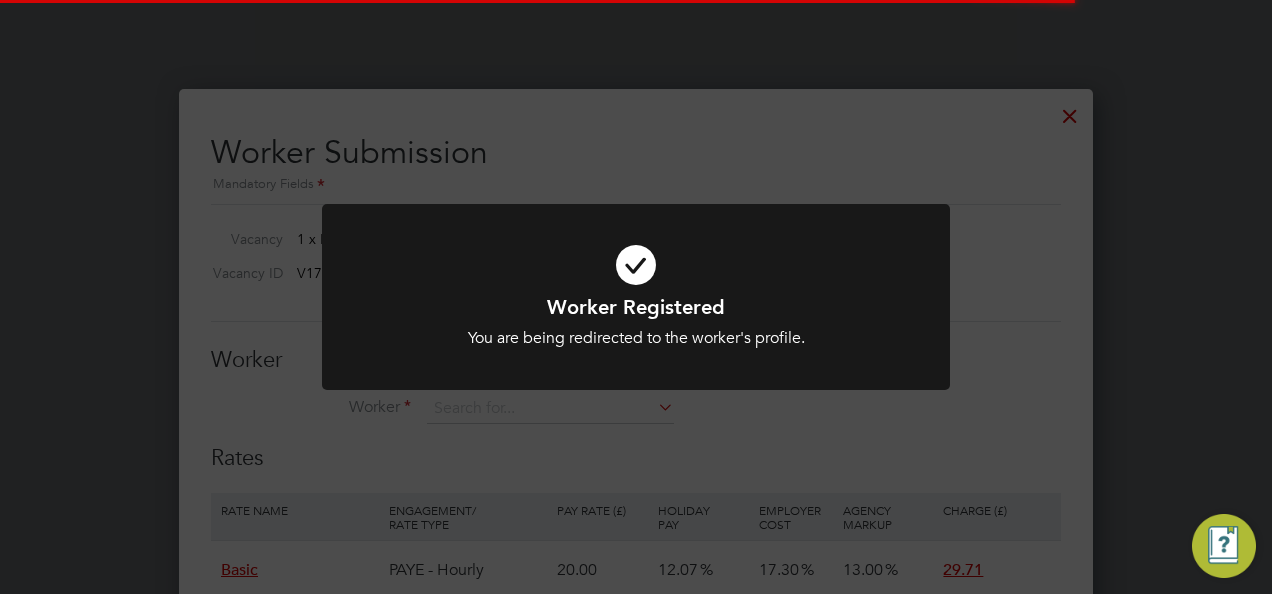 scroll, scrollTop: 2700, scrollLeft: 0, axis: vertical 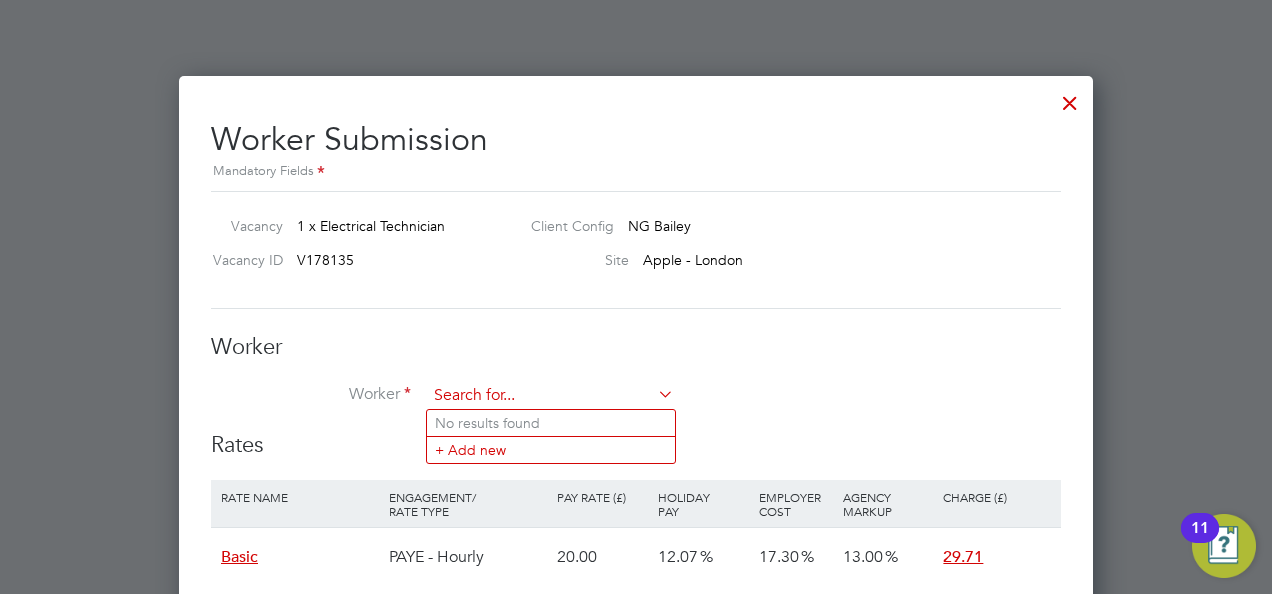click at bounding box center (550, 396) 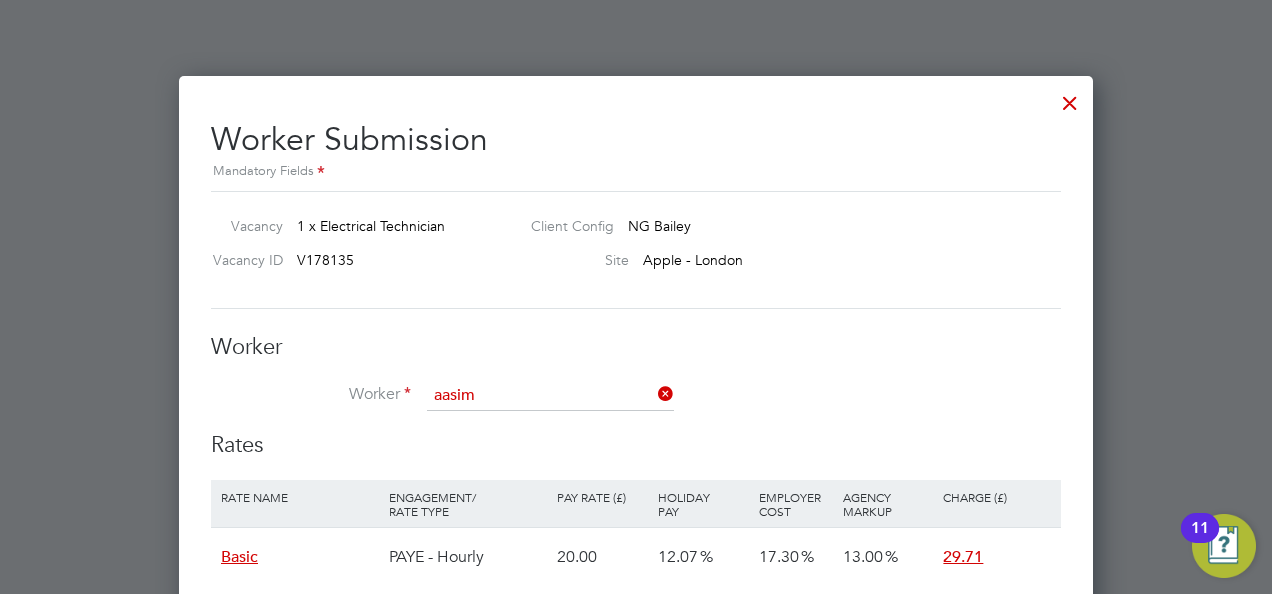 click on "Aasim  Javed (W-01774214)" 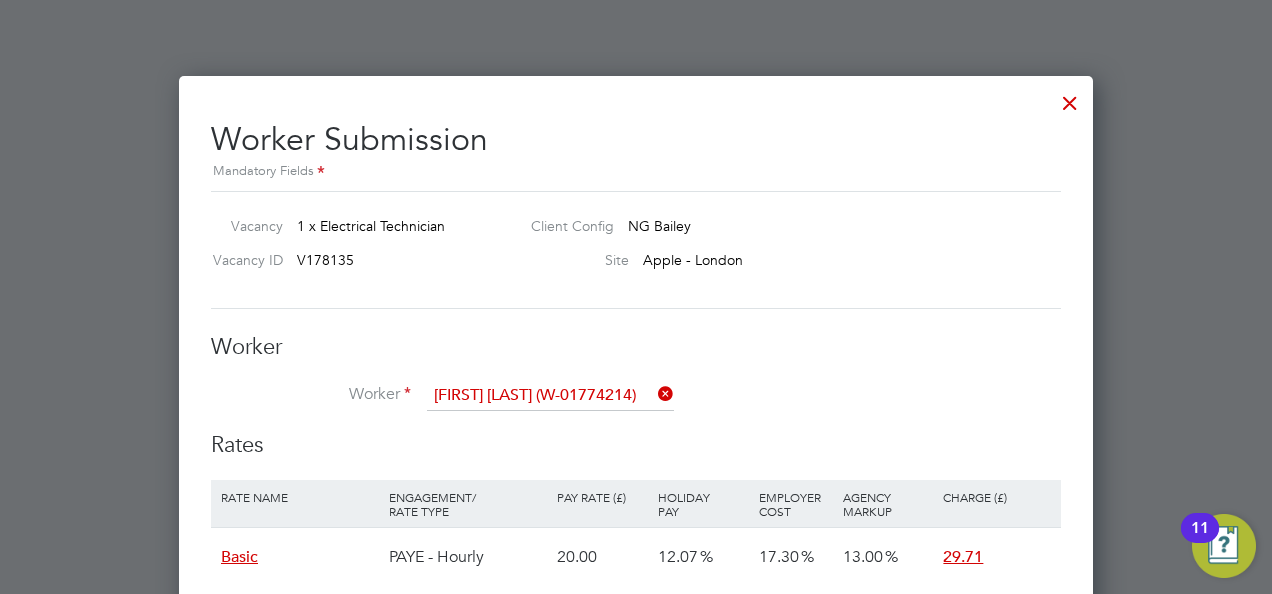 scroll, scrollTop: 10, scrollLeft: 10, axis: both 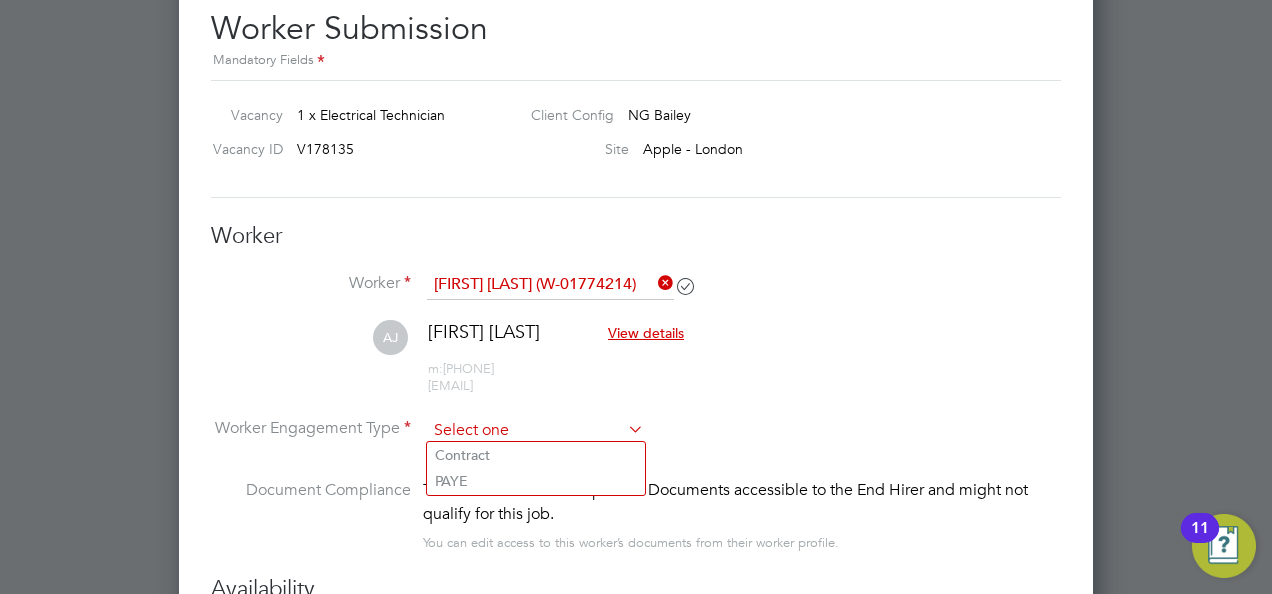 click at bounding box center (535, 431) 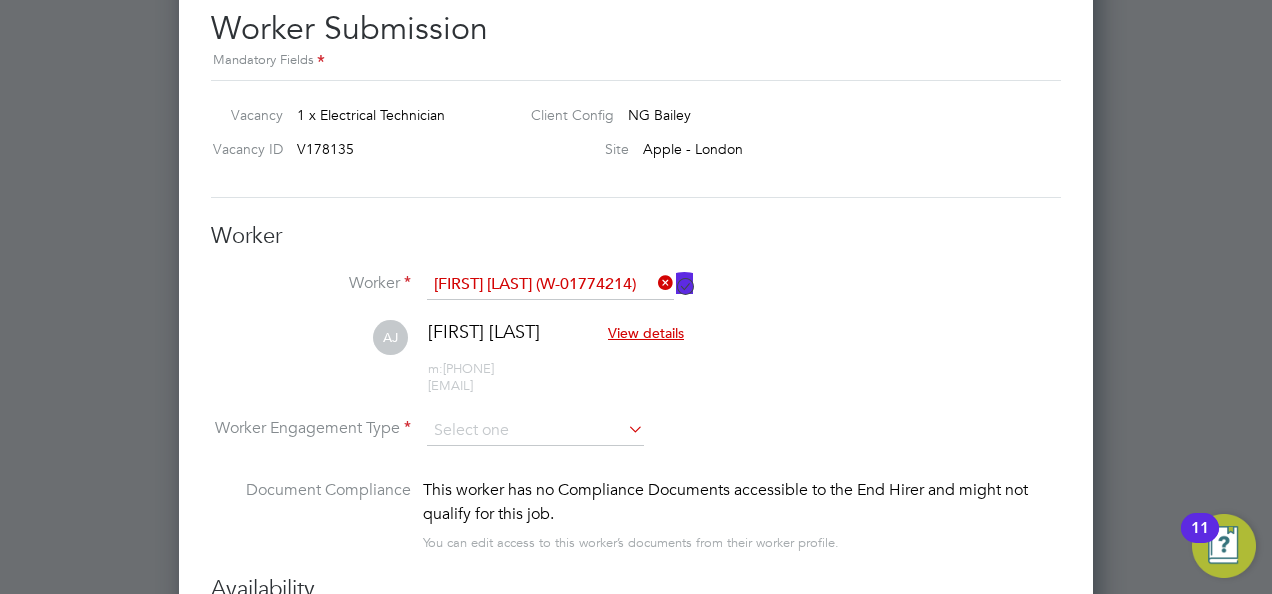 click on "PAYE" 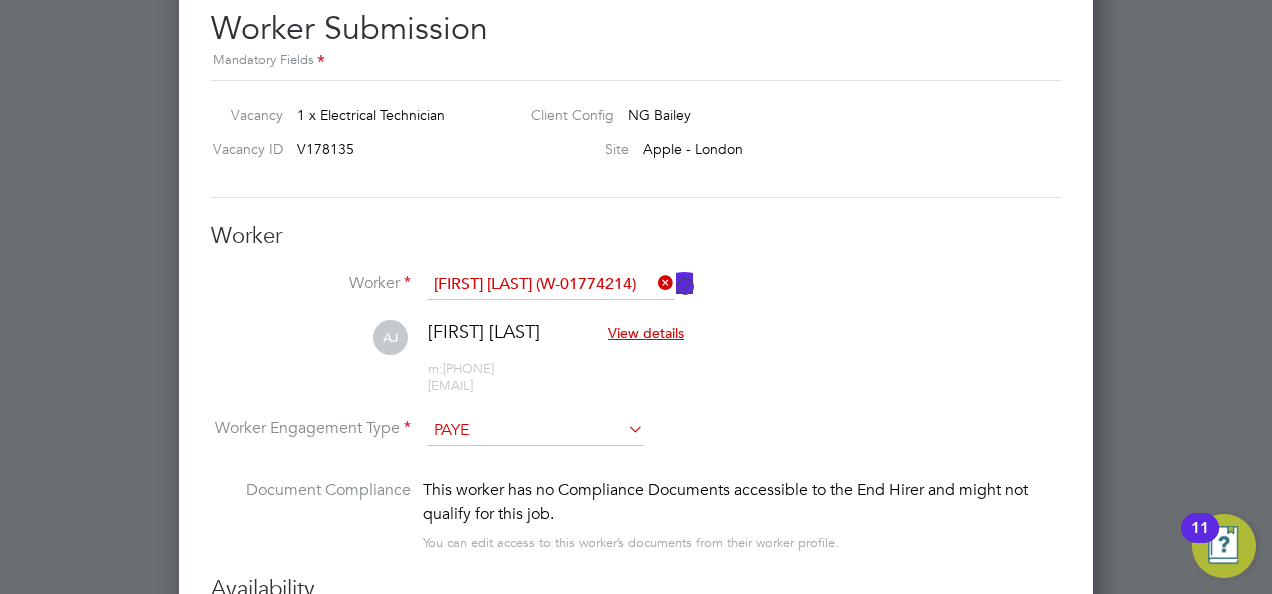 scroll, scrollTop: 10, scrollLeft: 10, axis: both 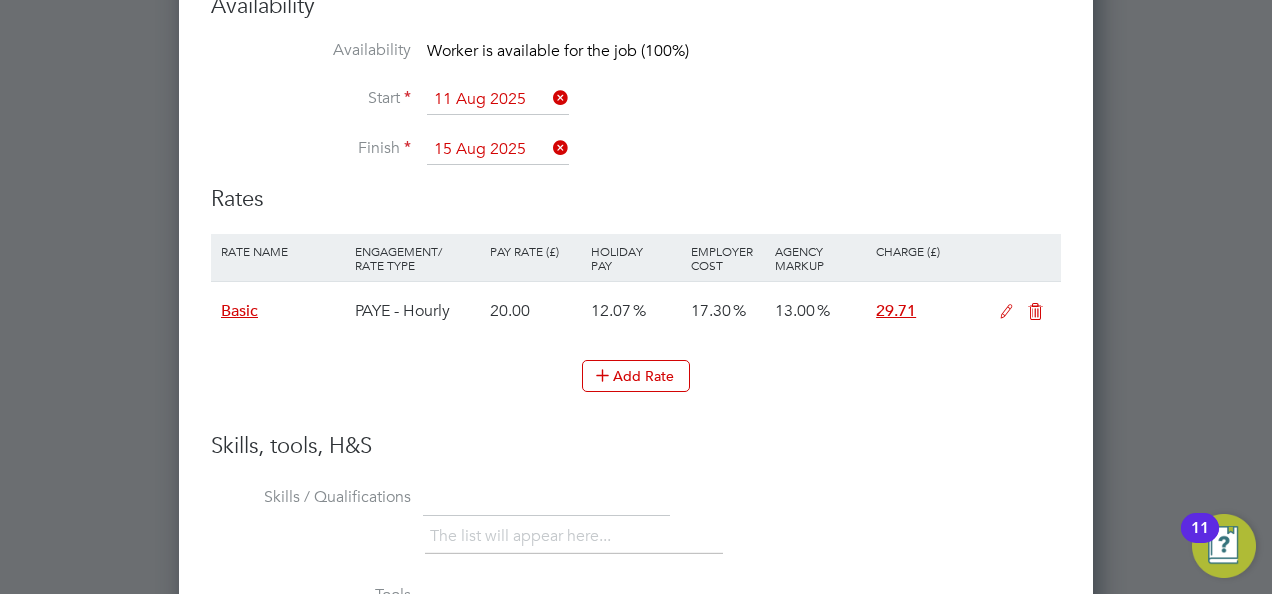 click at bounding box center (1006, 312) 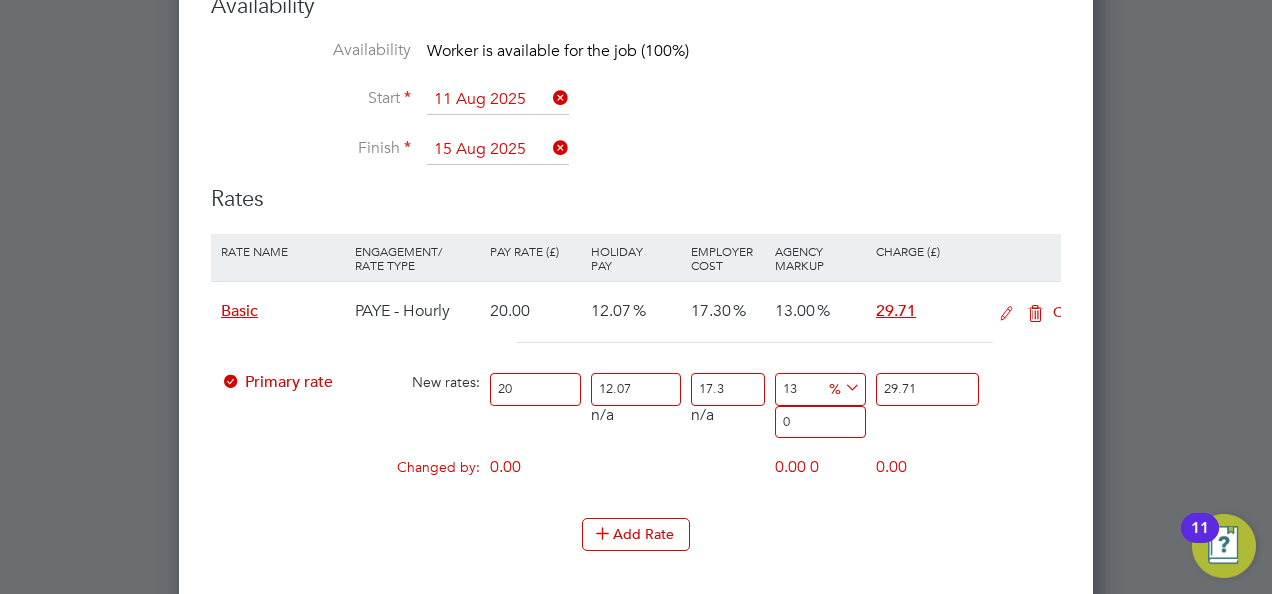 scroll, scrollTop: 10, scrollLeft: 10, axis: both 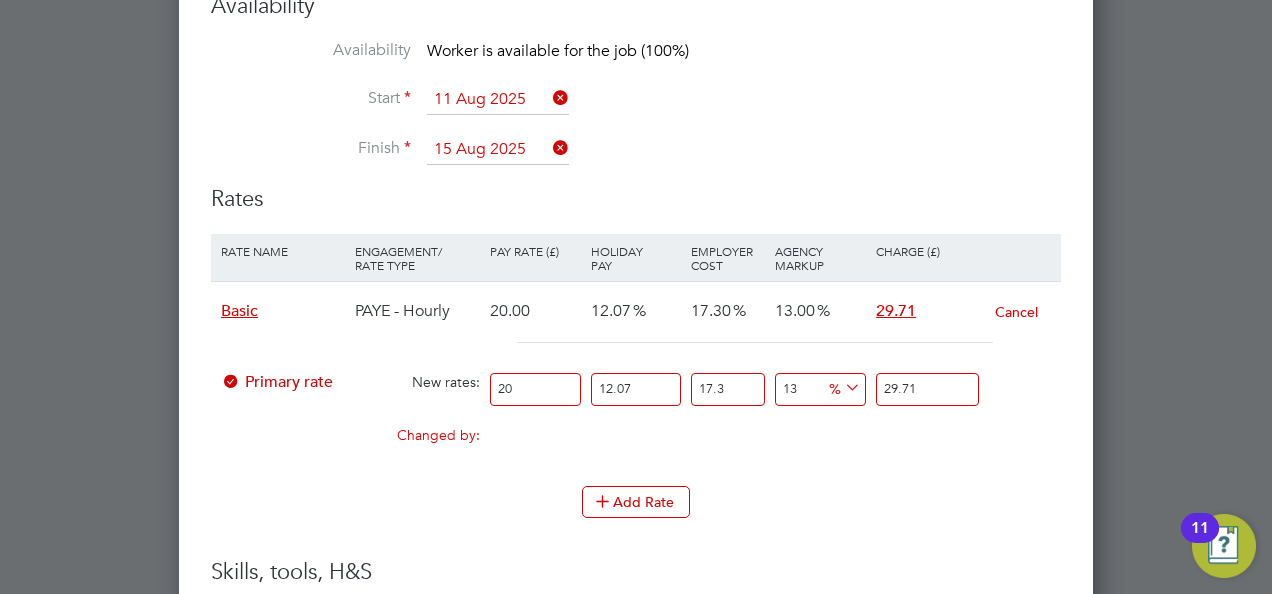 click on "20" at bounding box center (535, 389) 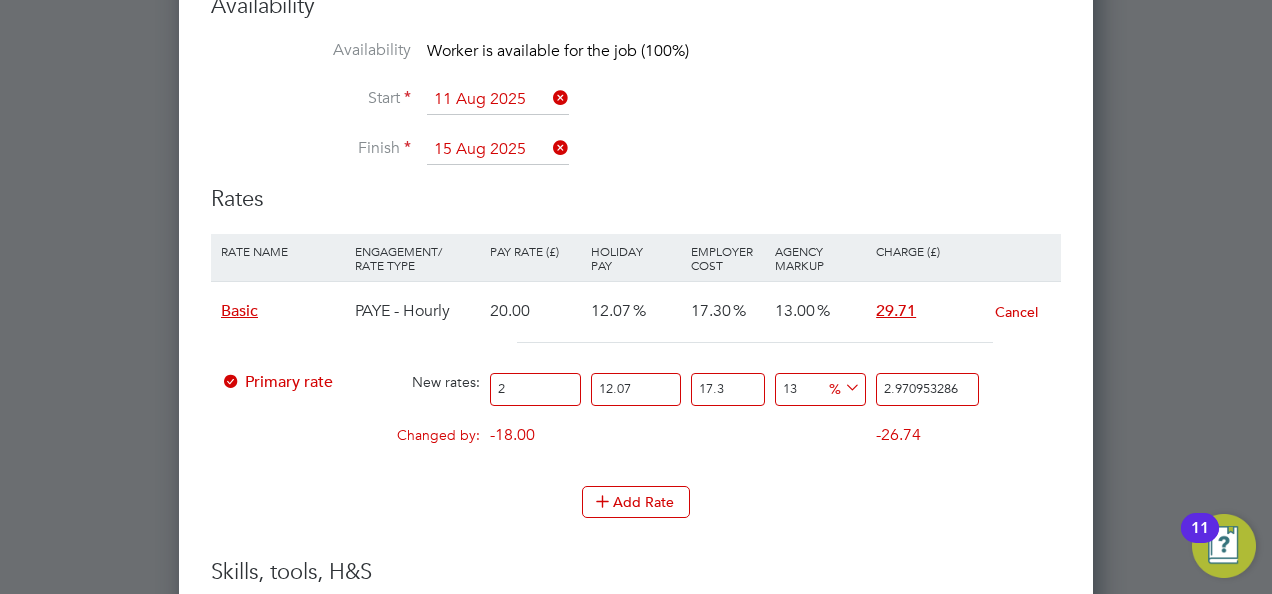 type on "22" 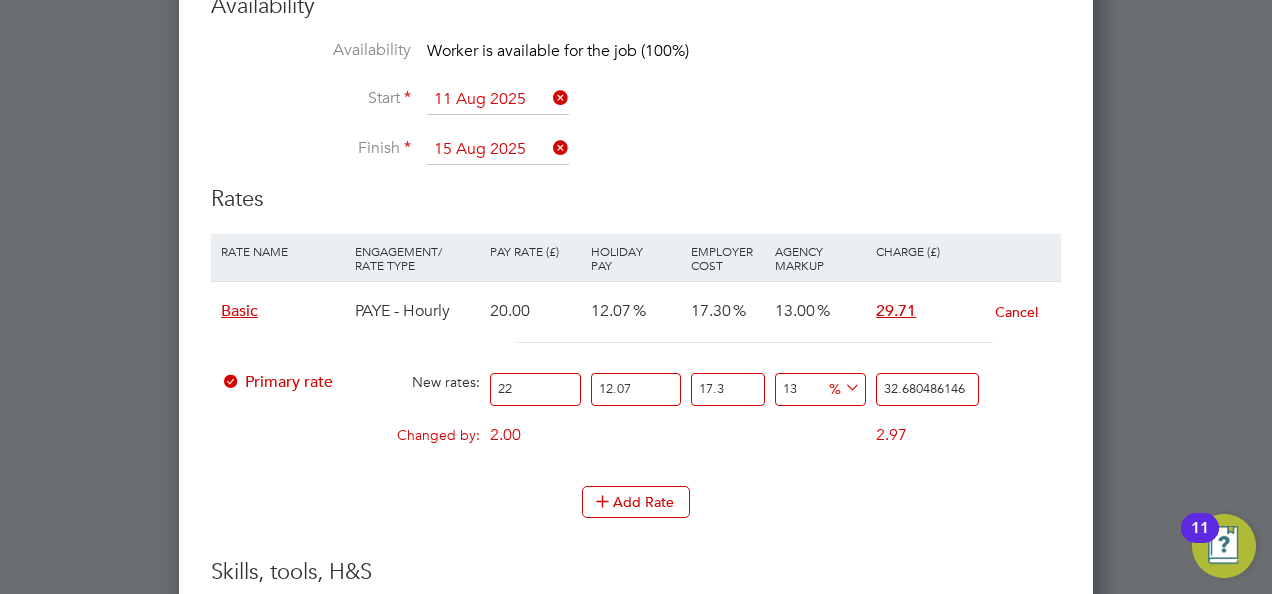 click on "Skills, tools, H&S" at bounding box center (636, 572) 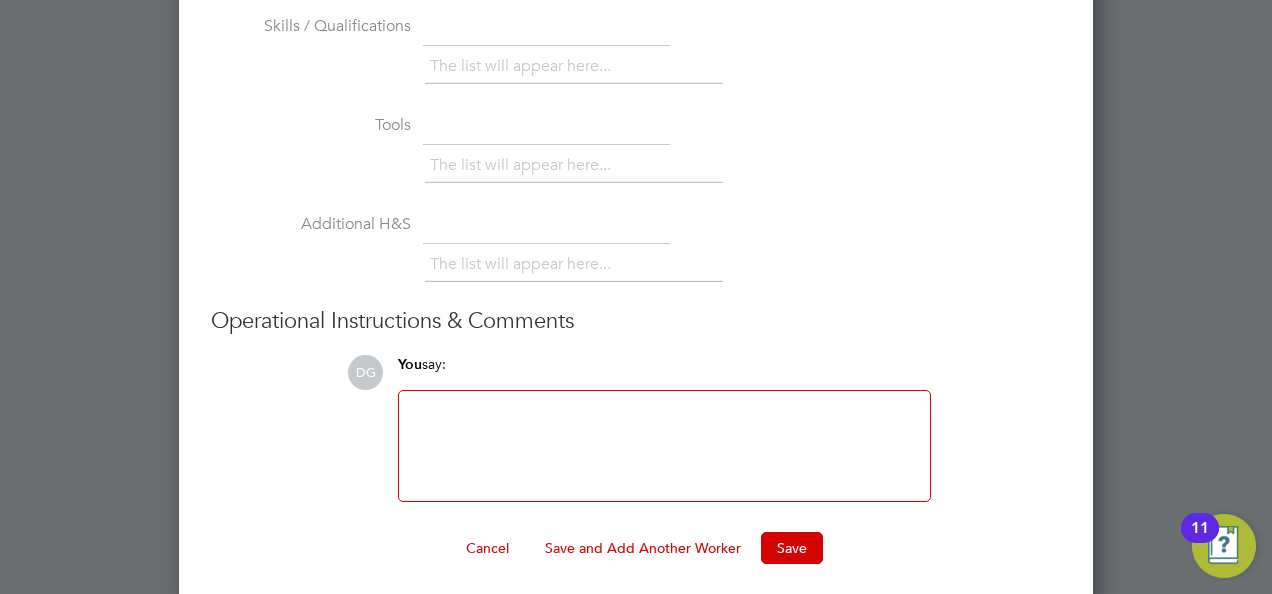 scroll, scrollTop: 3513, scrollLeft: 0, axis: vertical 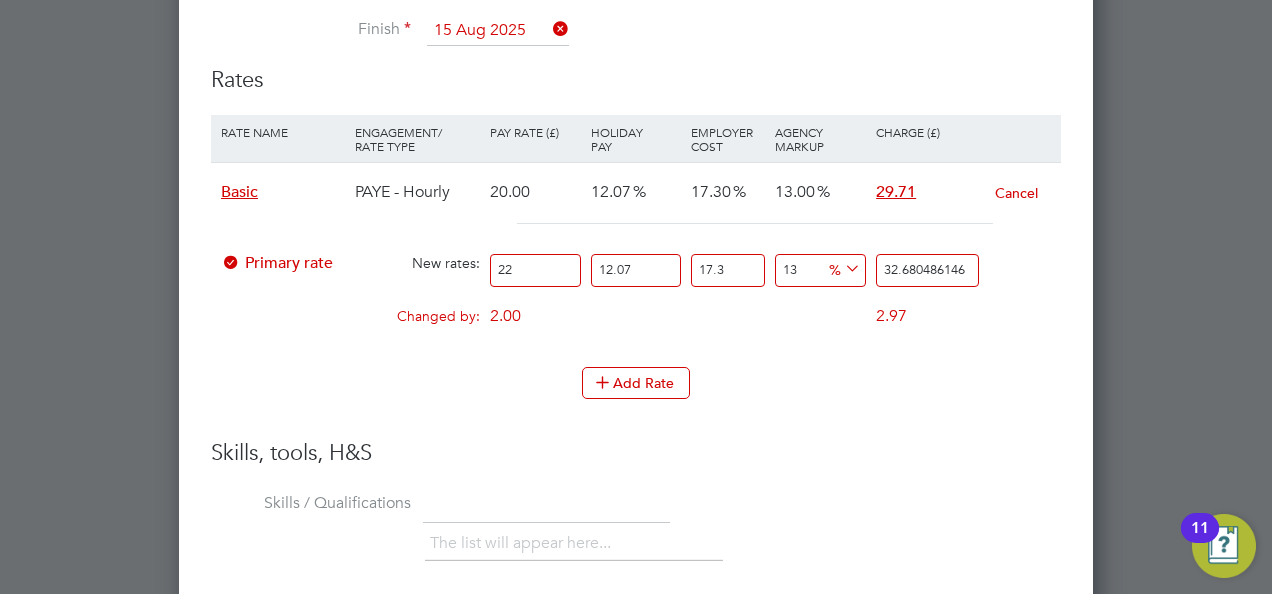 click on "22" at bounding box center (535, 270) 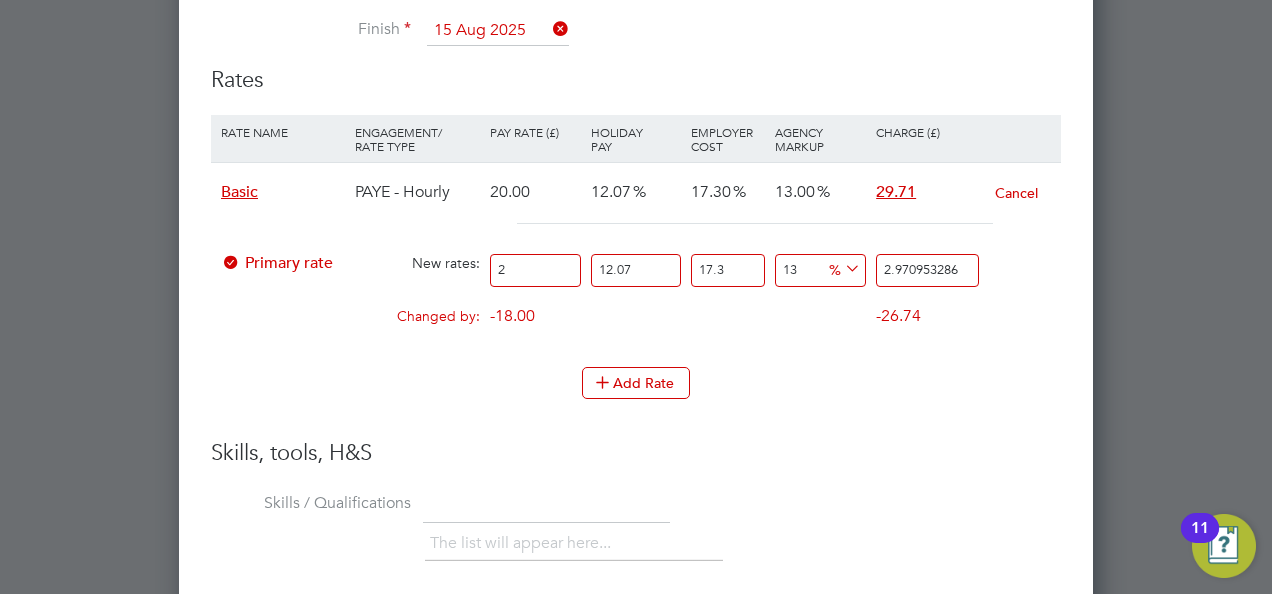 type on "20" 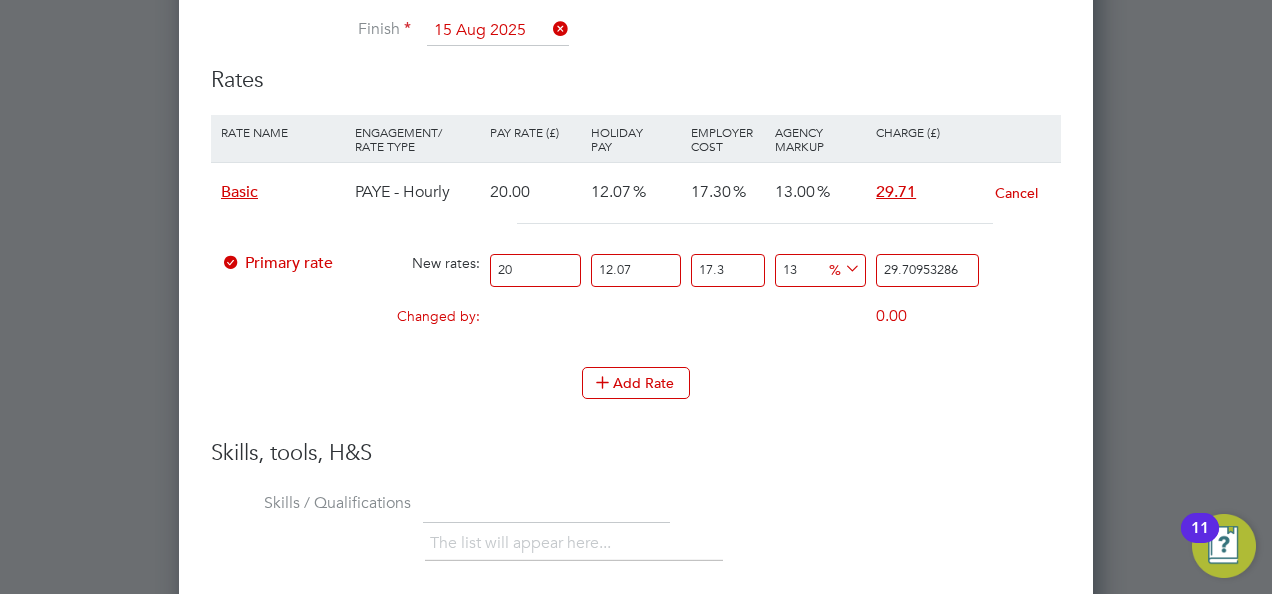 type on "20" 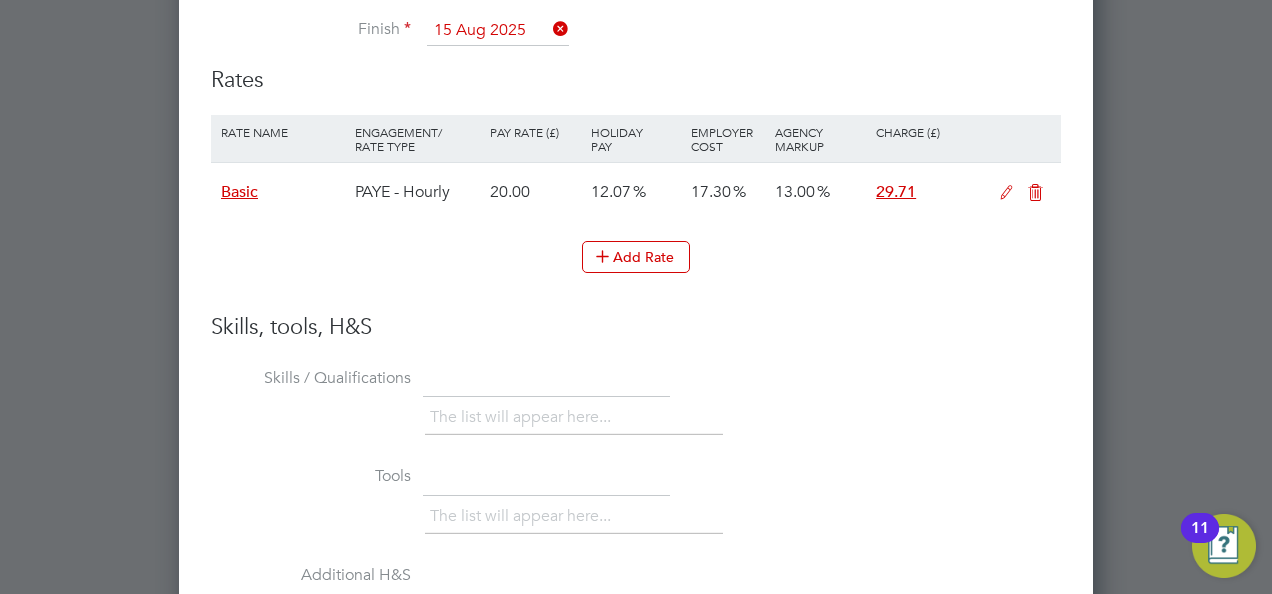 scroll, scrollTop: 1685, scrollLeft: 914, axis: both 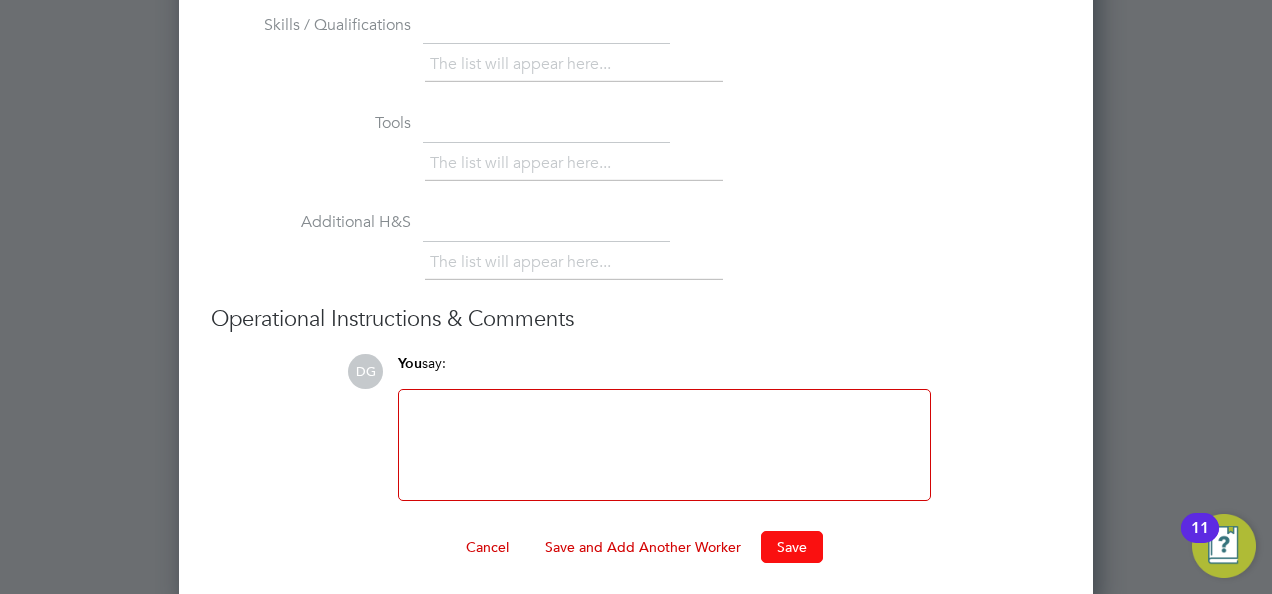 click on "Save" at bounding box center (792, 547) 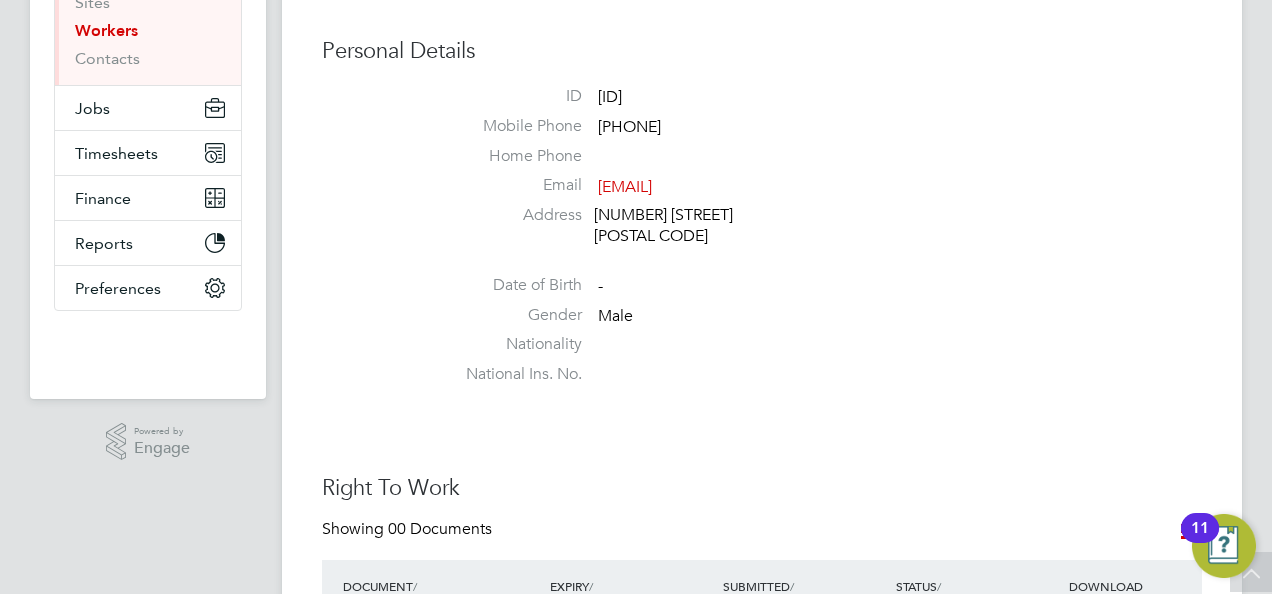 scroll, scrollTop: 0, scrollLeft: 0, axis: both 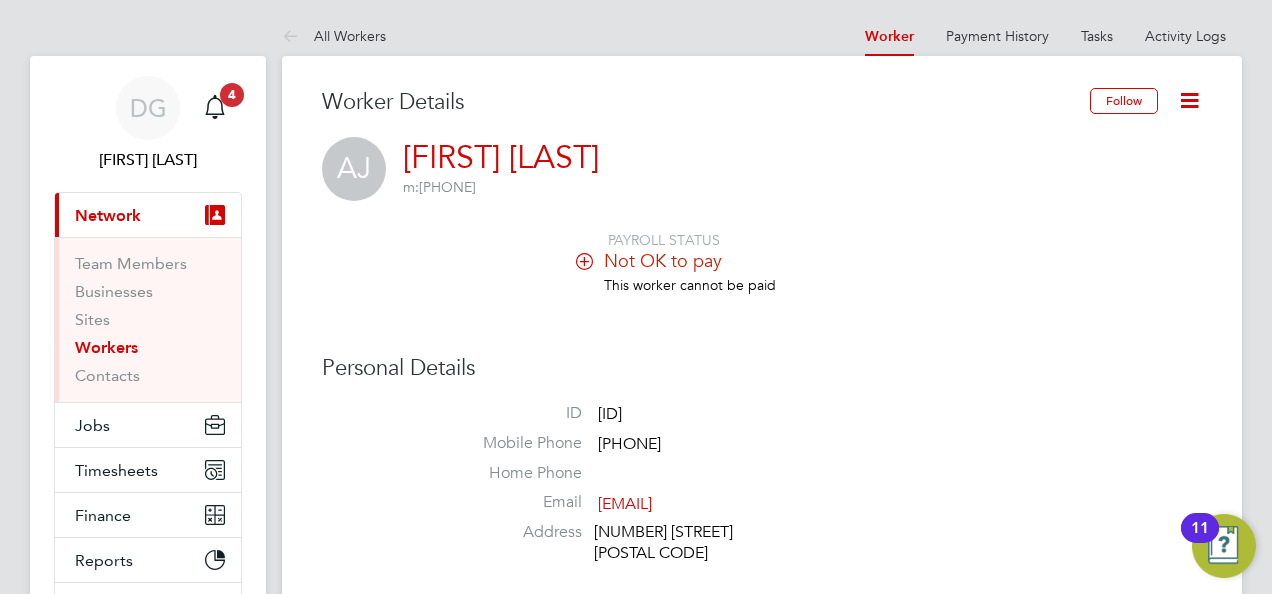 click on "Not OK to pay" 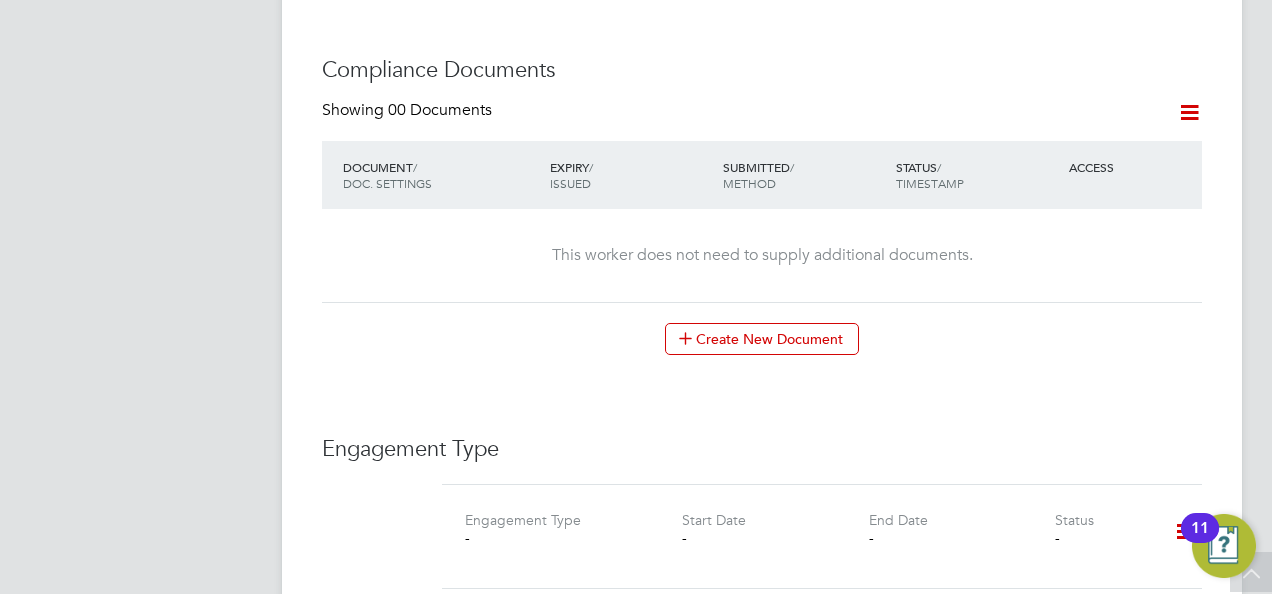 scroll, scrollTop: 1245, scrollLeft: 0, axis: vertical 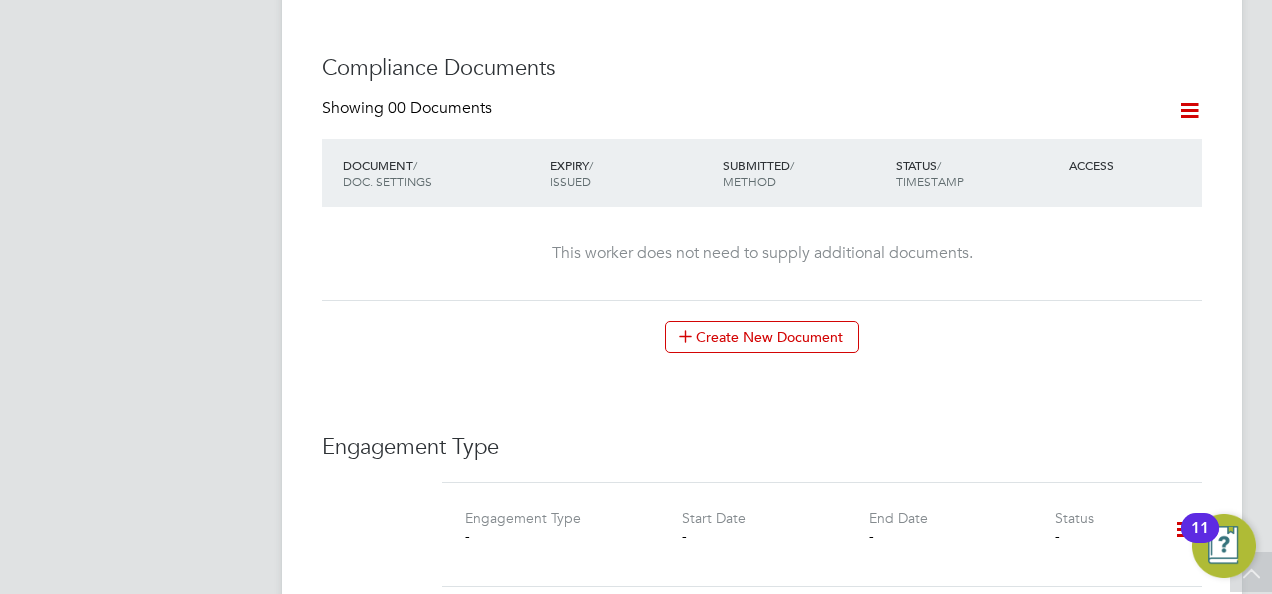 click 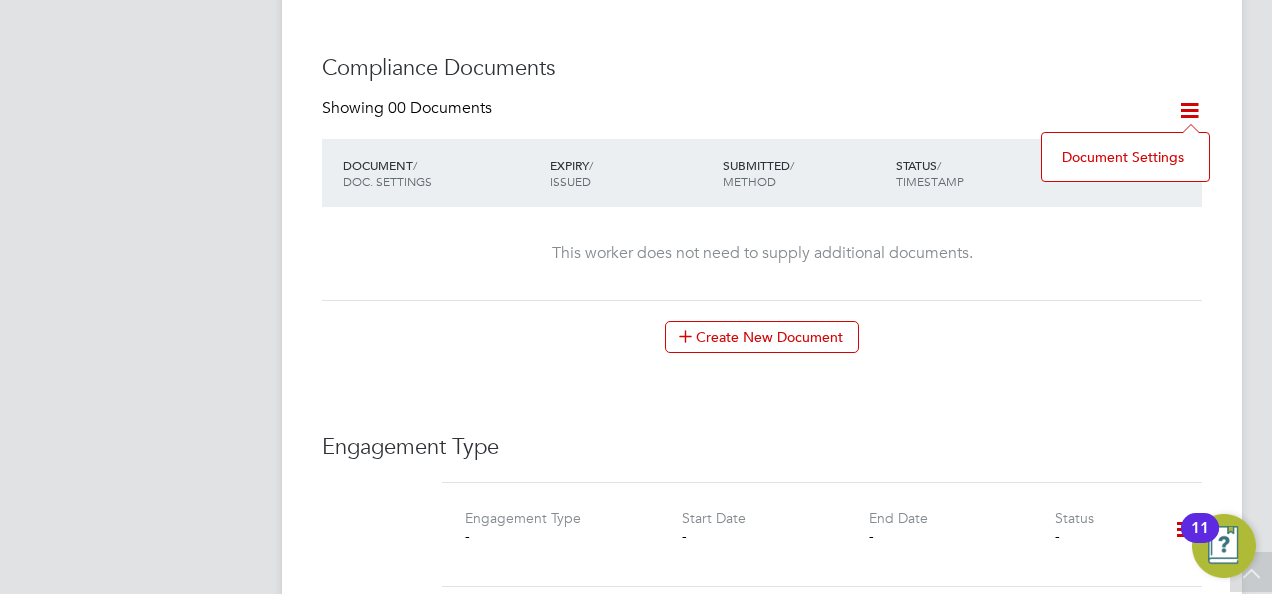 click 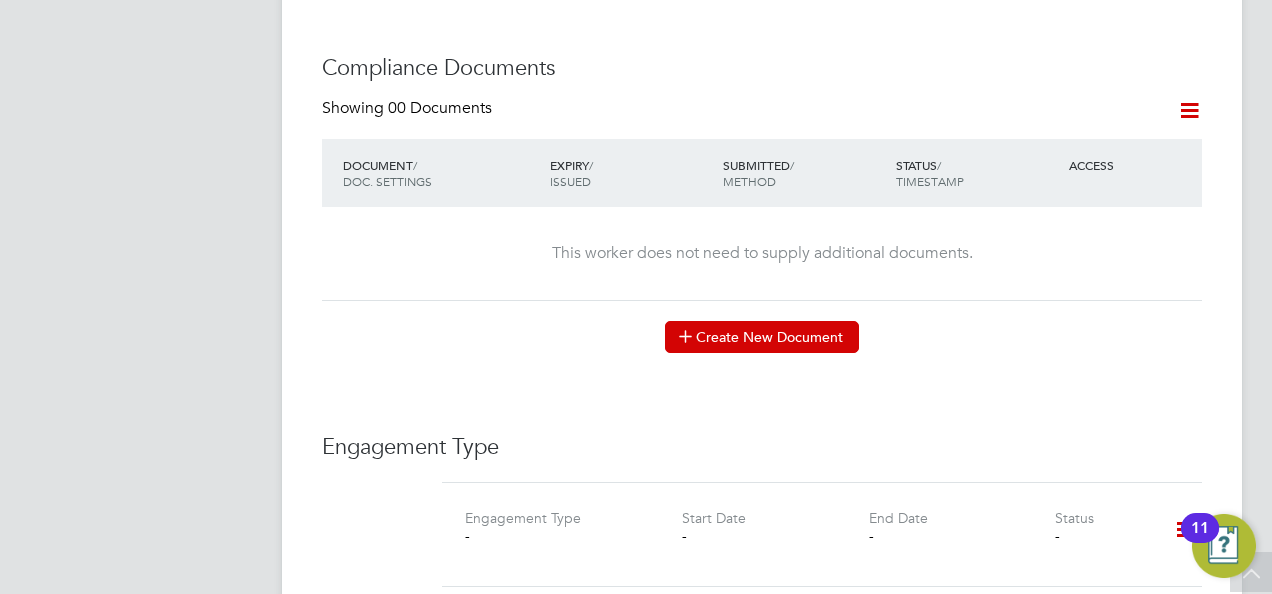 click on "Create New Document" 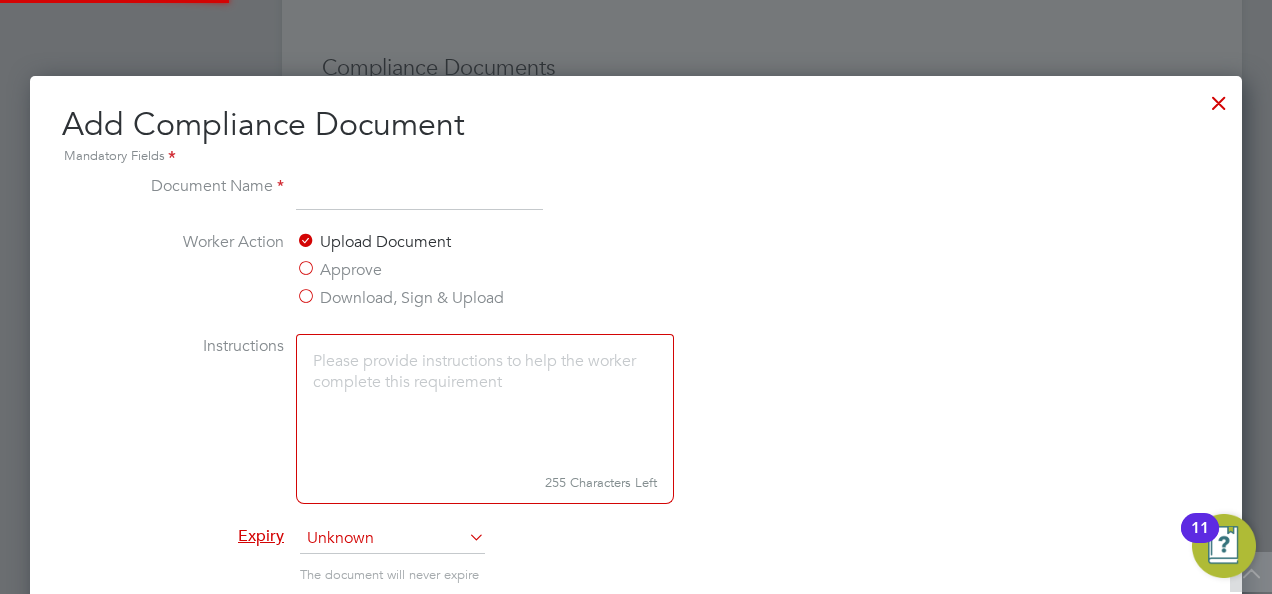 scroll, scrollTop: 10, scrollLeft: 10, axis: both 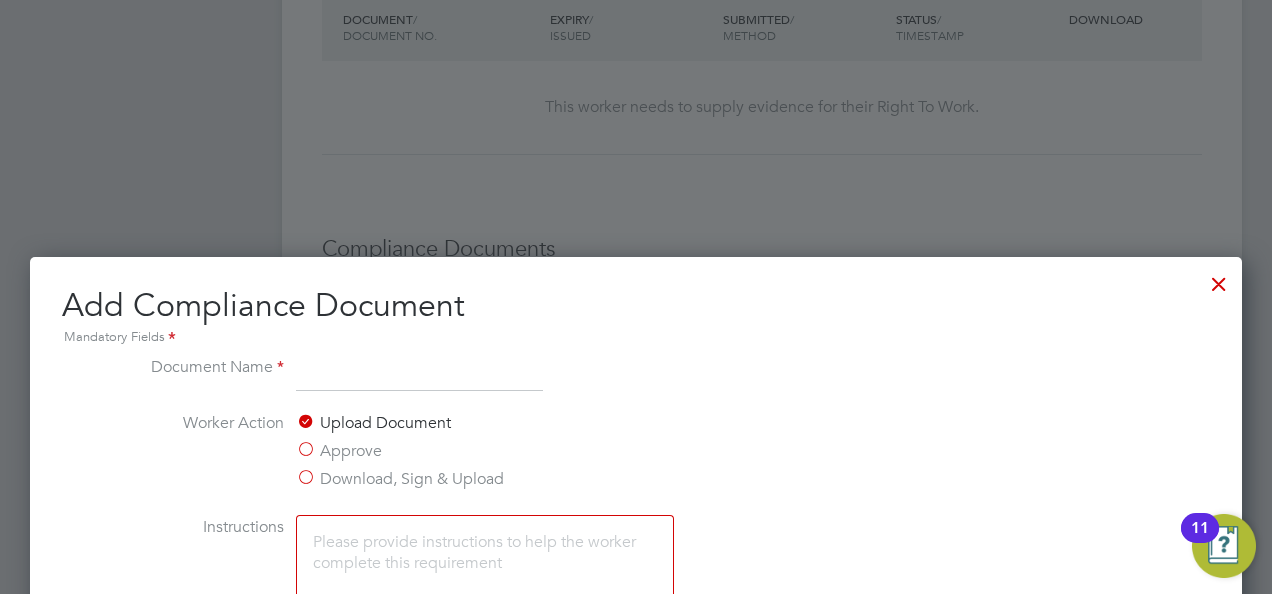 click at bounding box center [1219, 279] 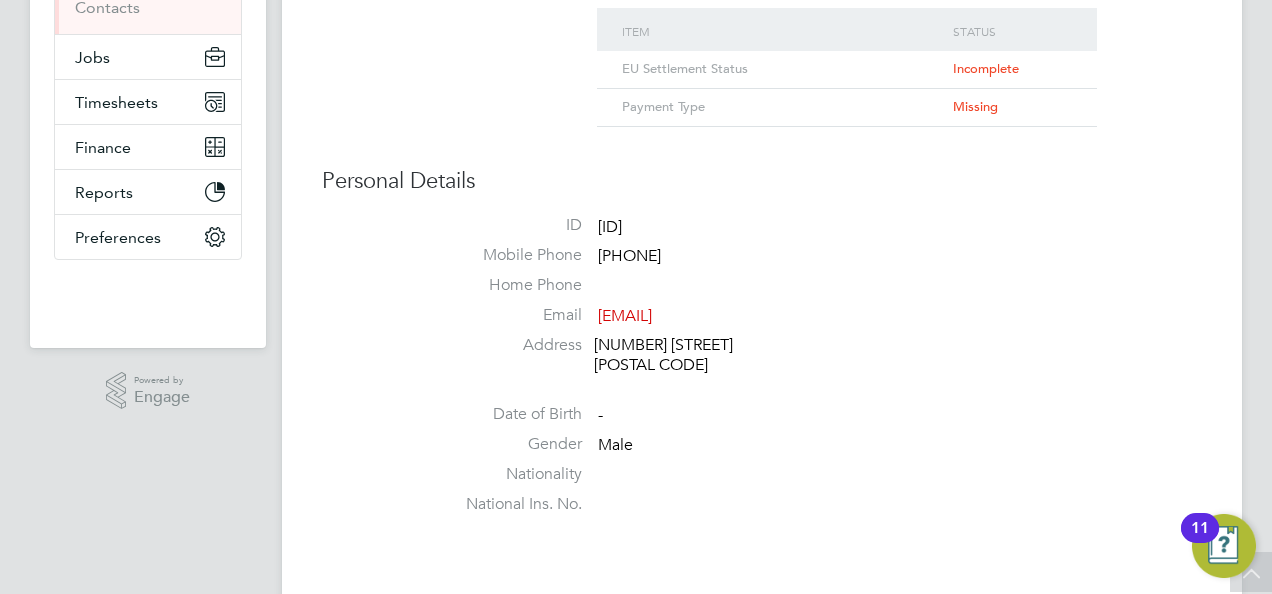 scroll, scrollTop: 0, scrollLeft: 0, axis: both 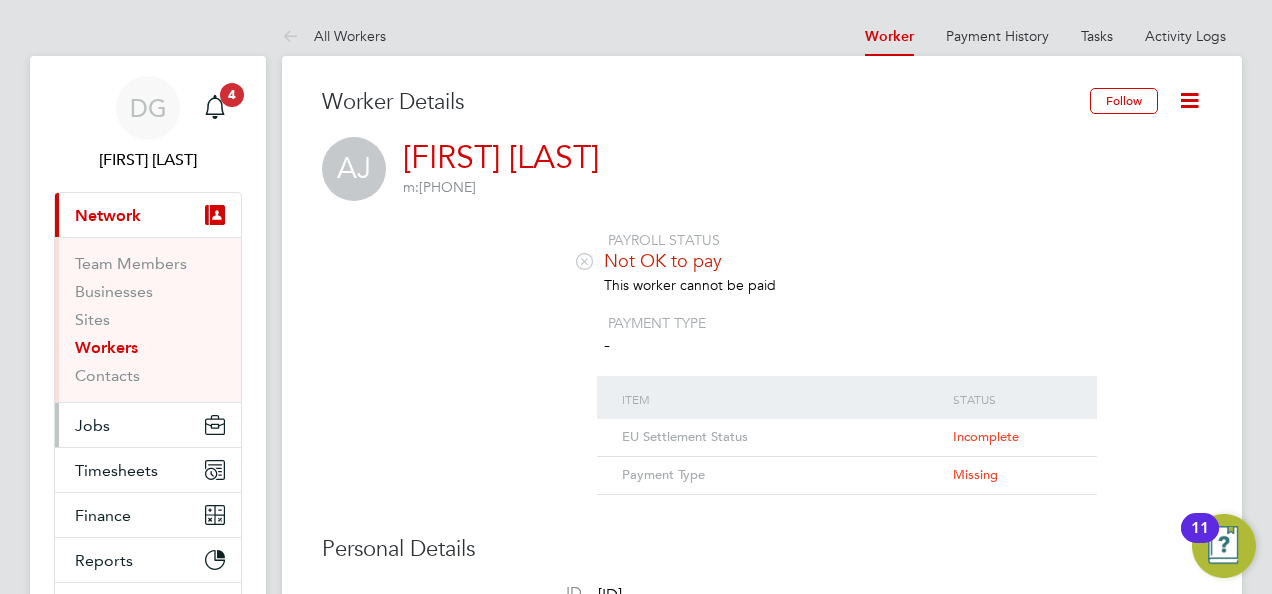 click on "Jobs" at bounding box center [148, 425] 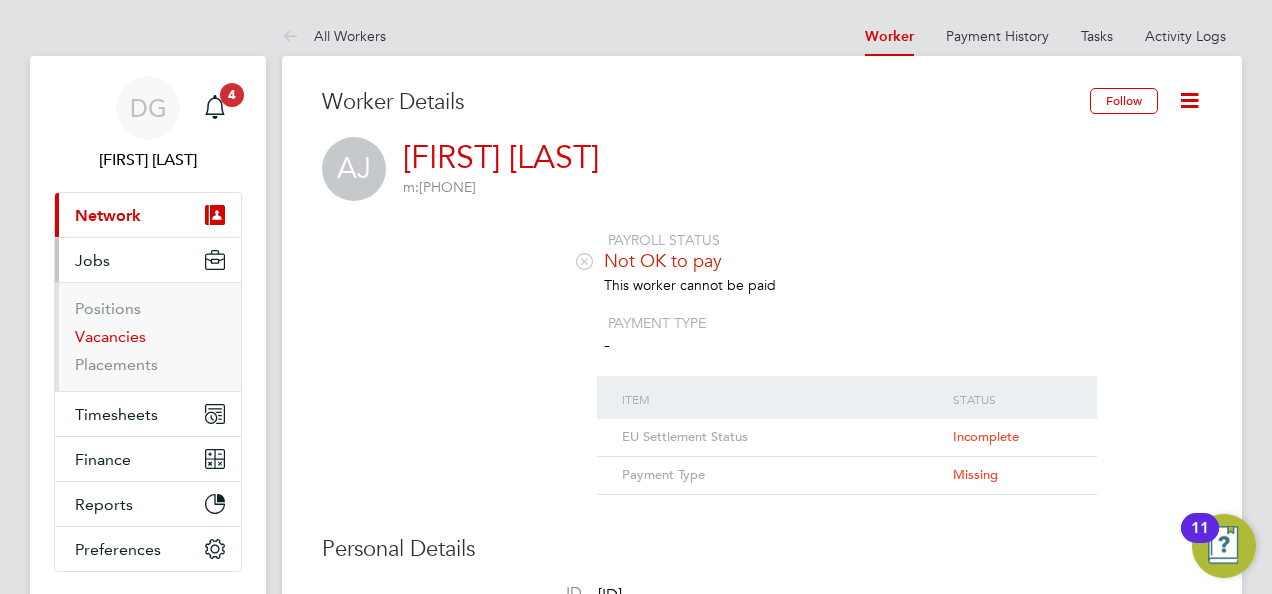 click on "Vacancies" at bounding box center [110, 336] 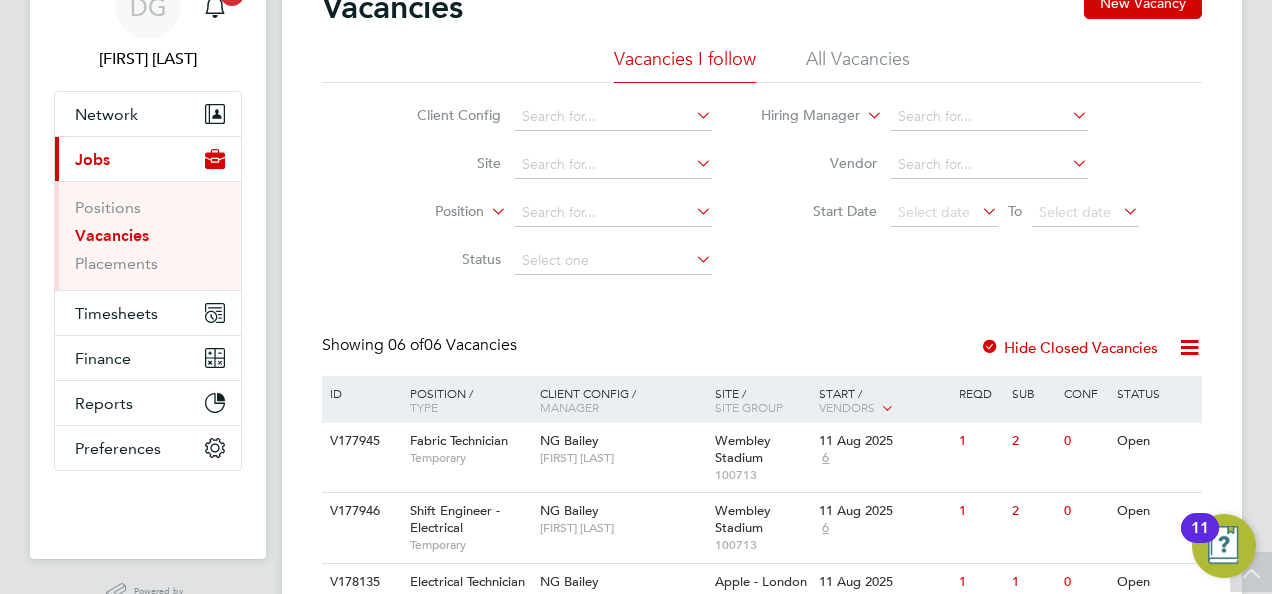 scroll, scrollTop: 406, scrollLeft: 0, axis: vertical 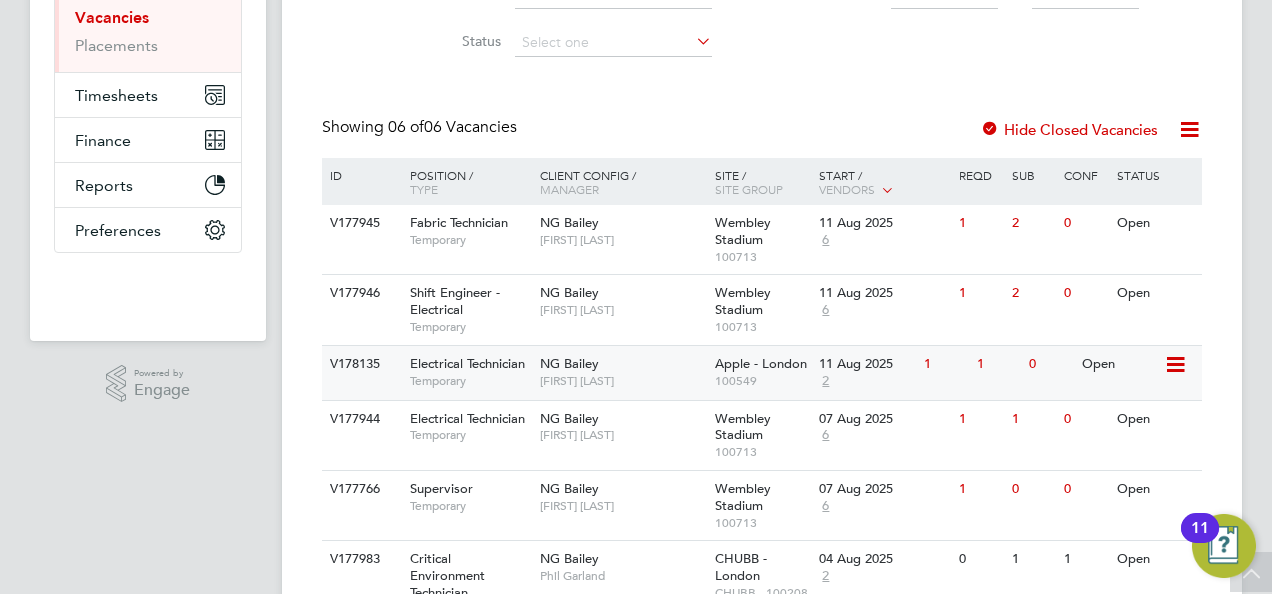 click on "[FIRST] [LAST]" 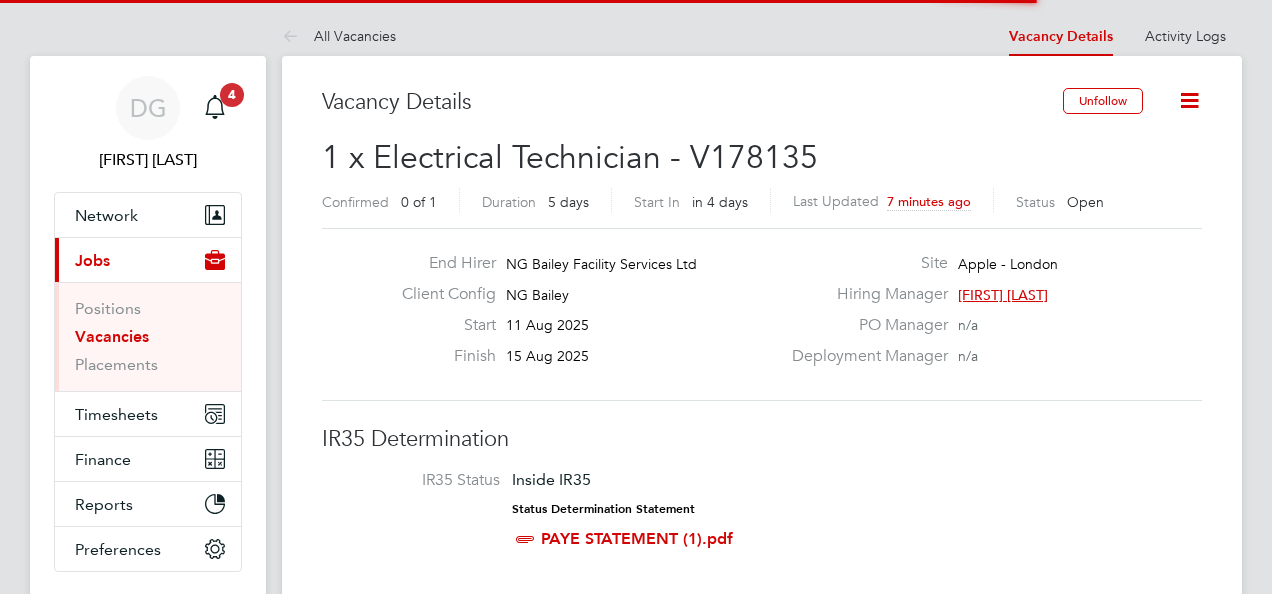 scroll, scrollTop: 0, scrollLeft: 0, axis: both 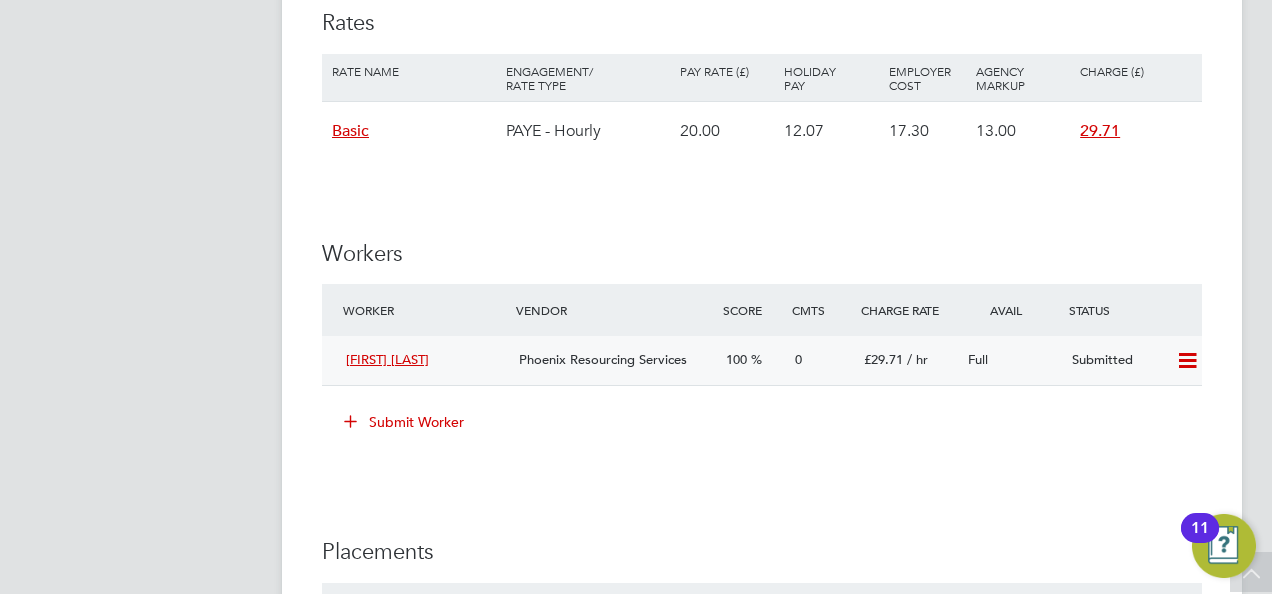 click 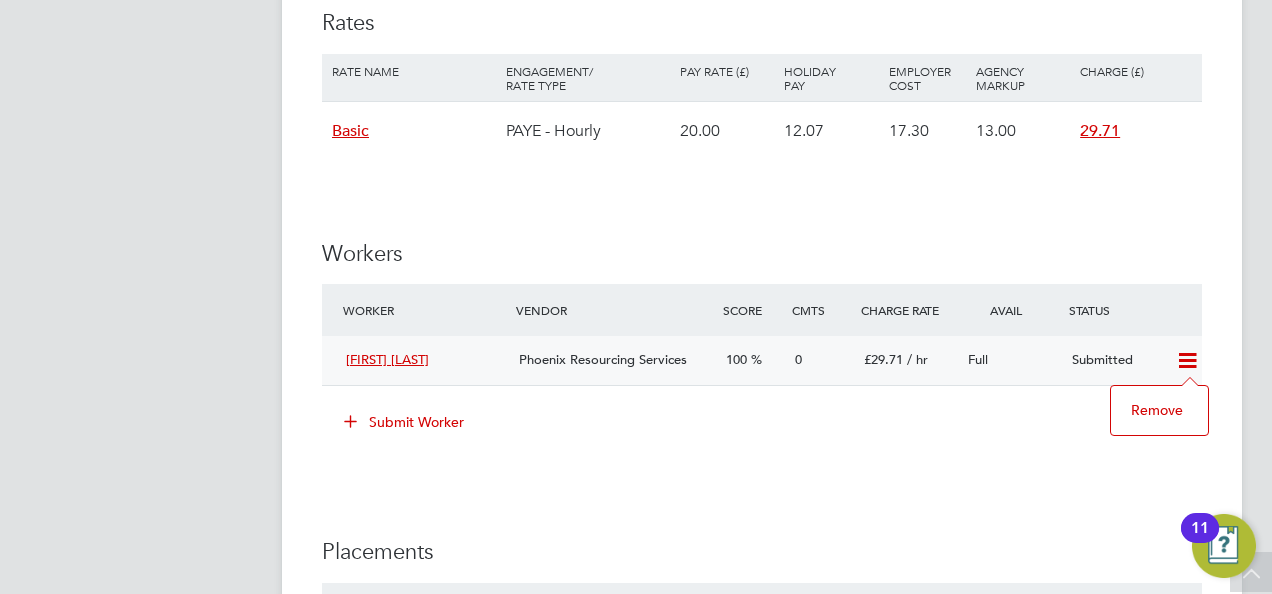 click 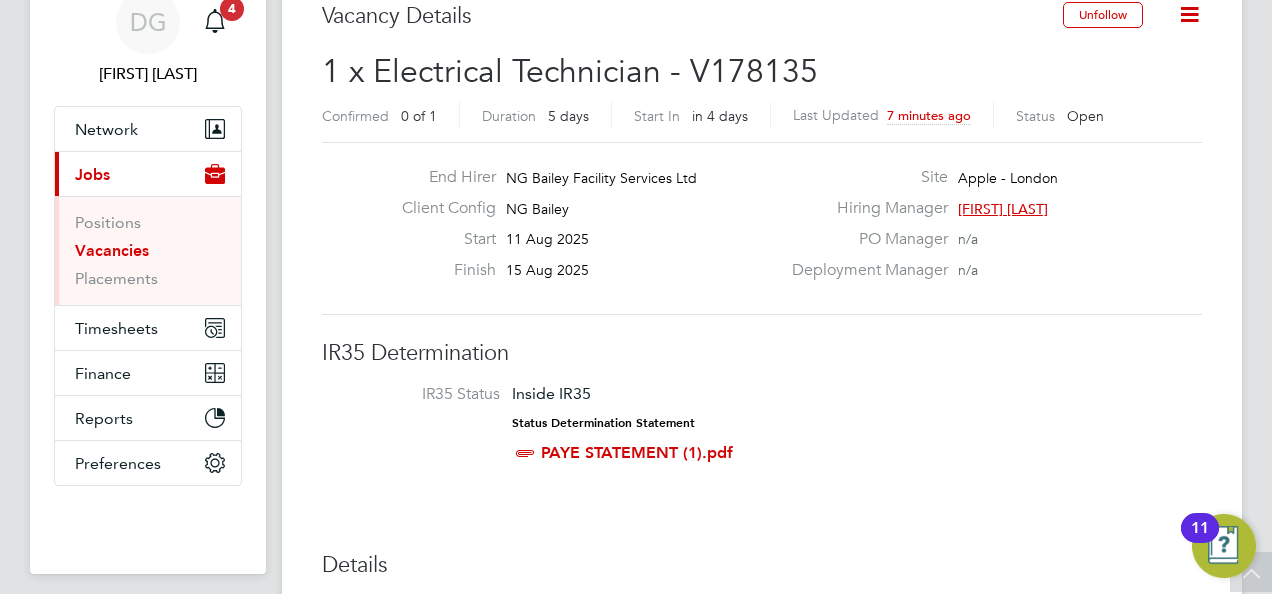 scroll, scrollTop: 0, scrollLeft: 0, axis: both 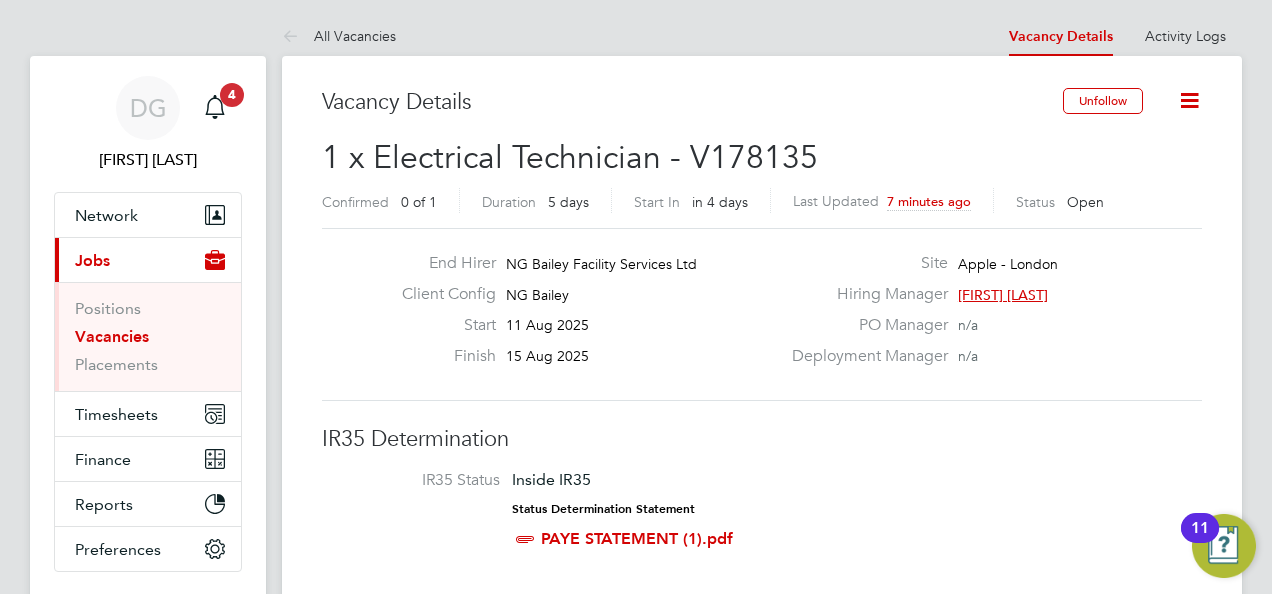 click 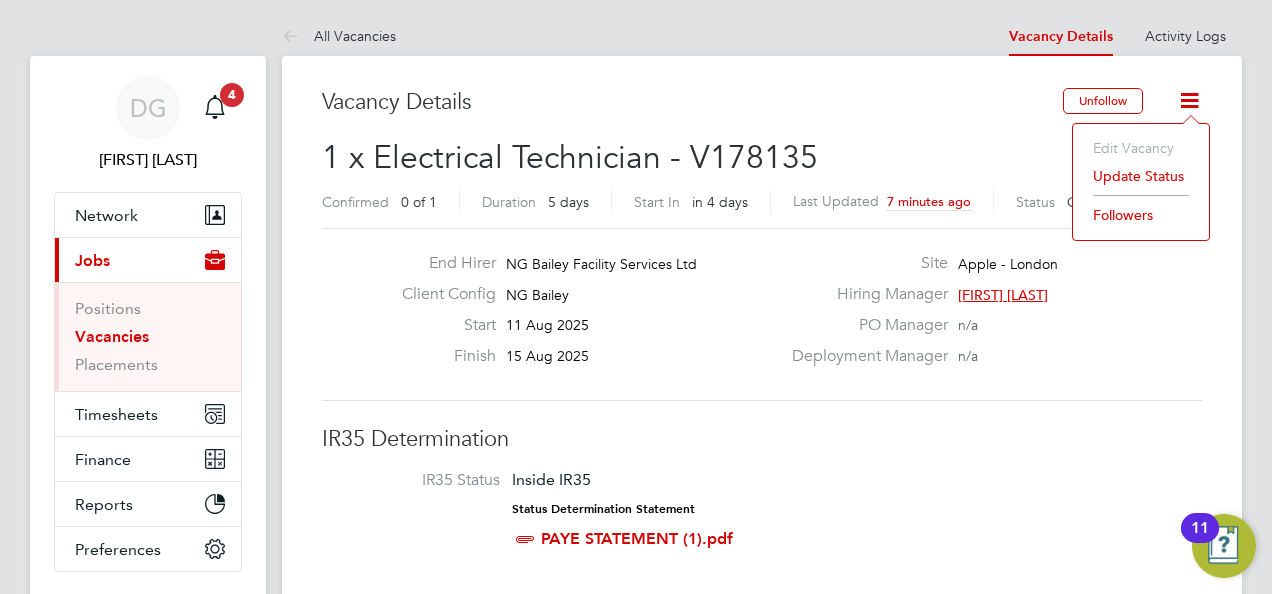 click 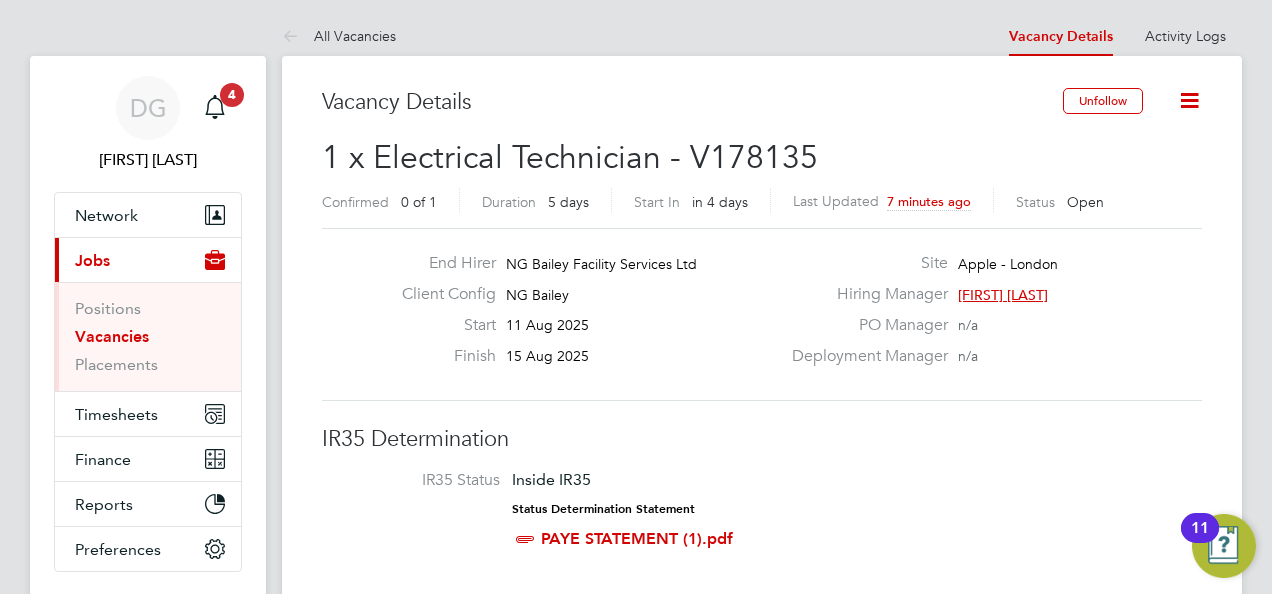 click on "Vacancies" at bounding box center [112, 336] 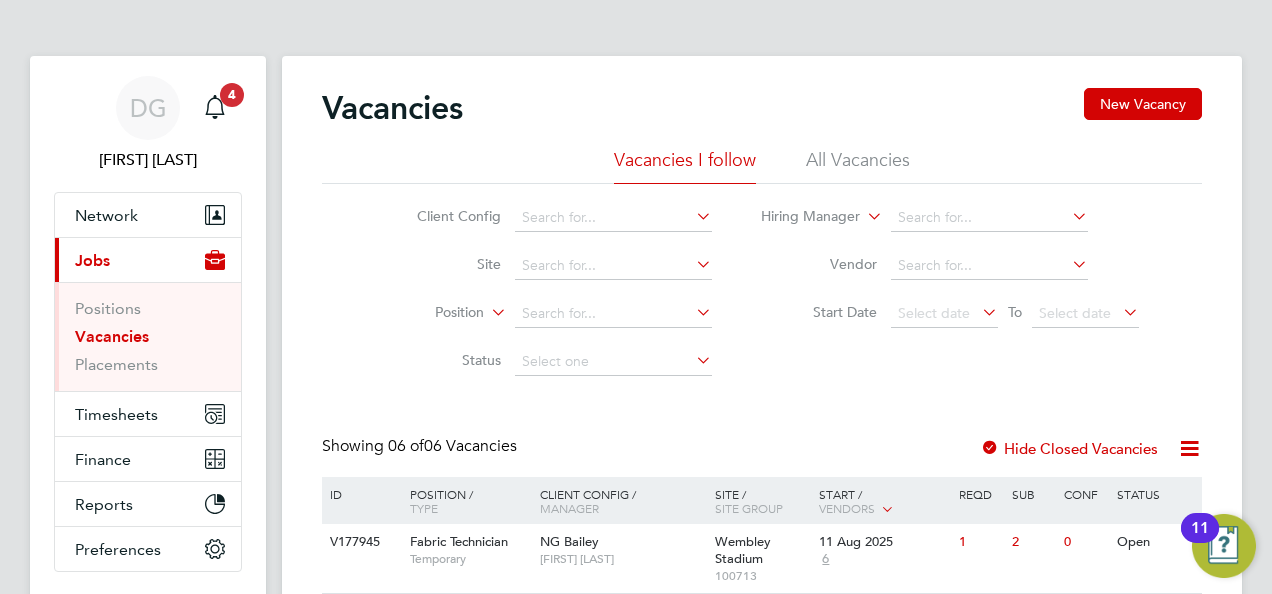 click on "All Vacancies" 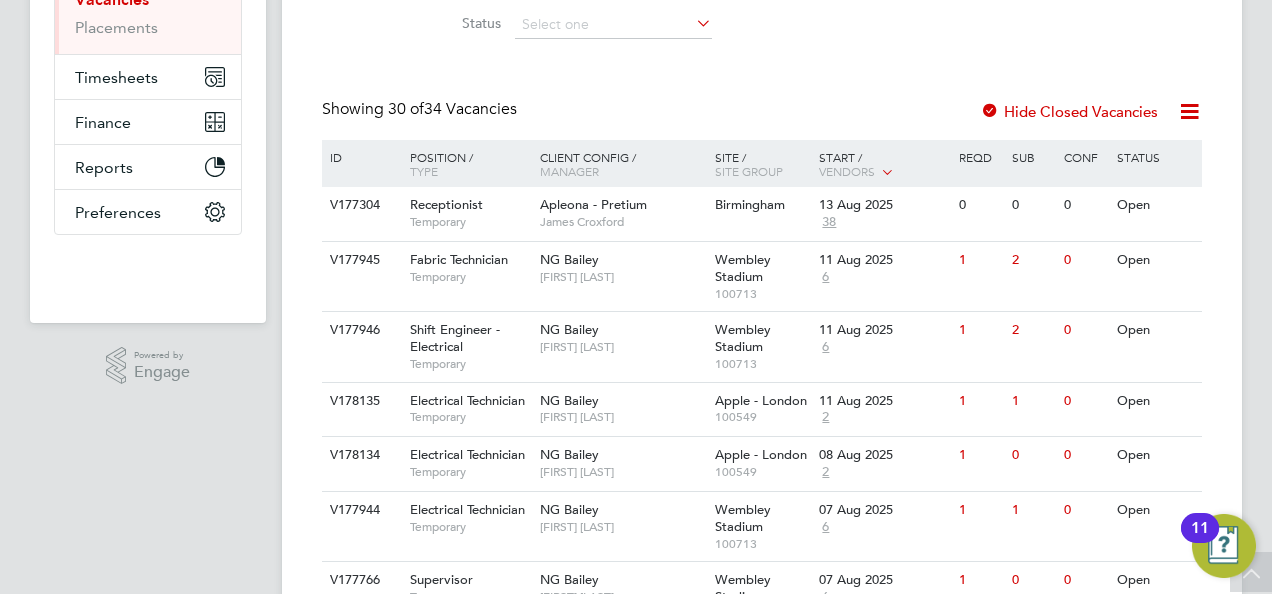 scroll, scrollTop: 340, scrollLeft: 0, axis: vertical 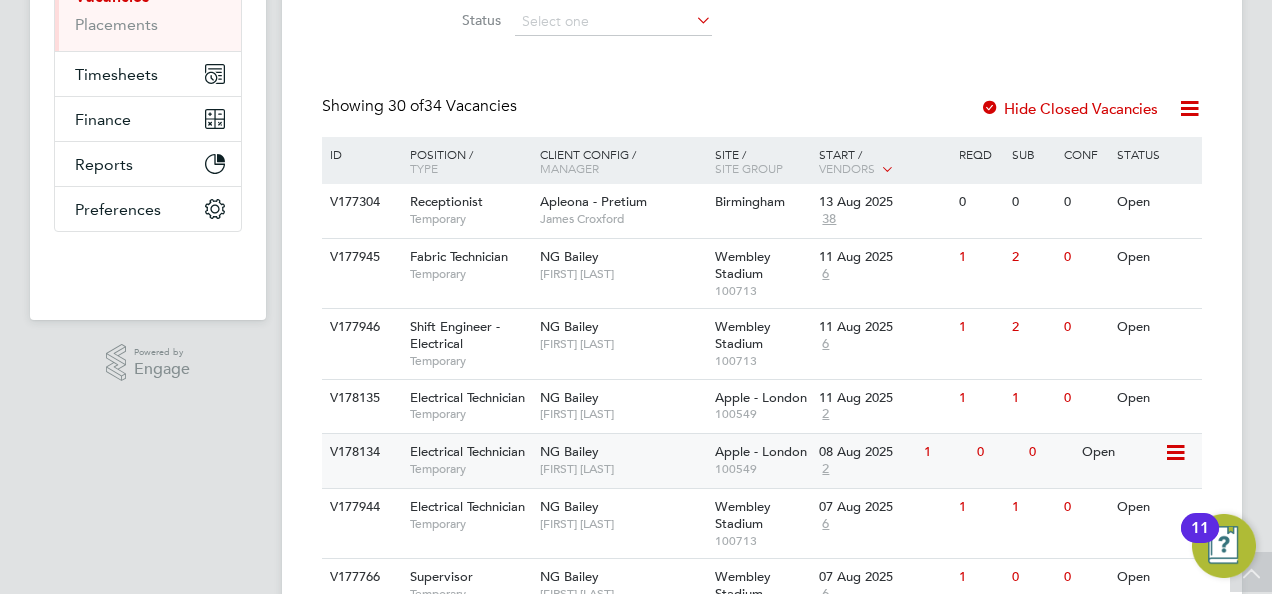 click on "[FIRST] [LAST]" 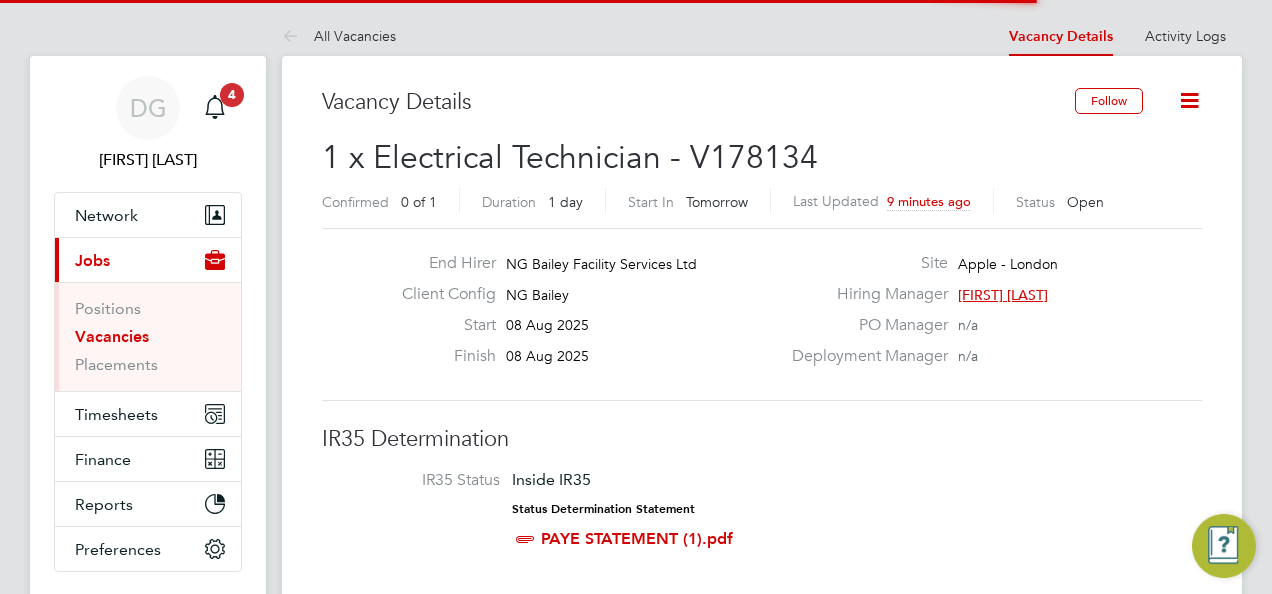 scroll, scrollTop: 0, scrollLeft: 0, axis: both 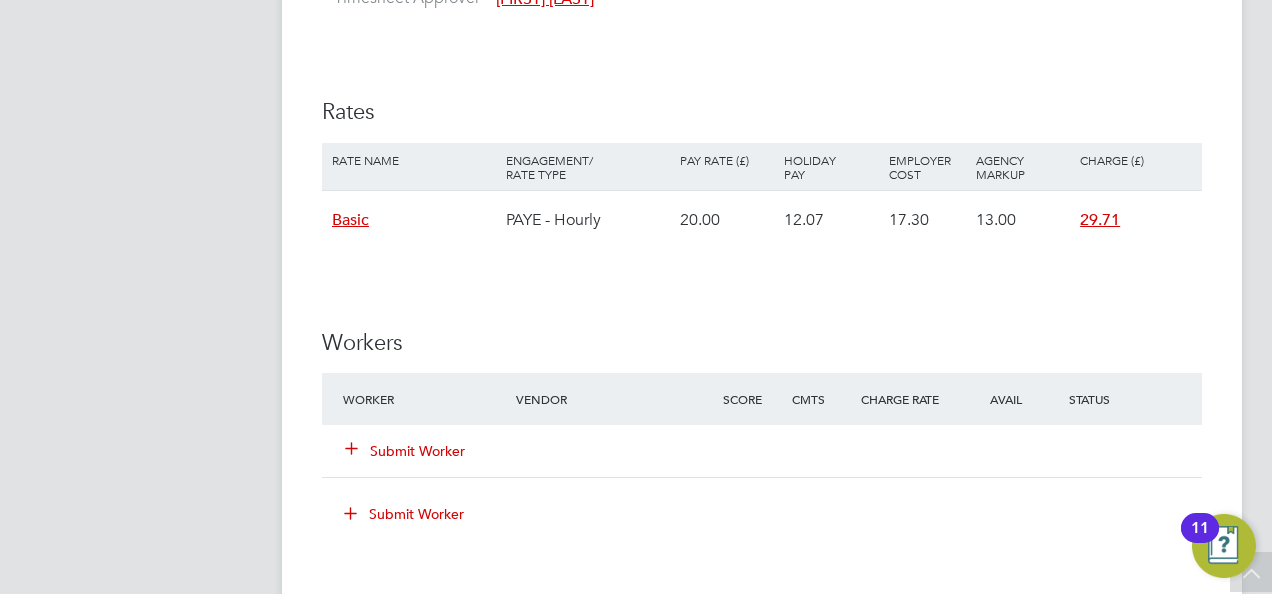 click on "Submit Worker" 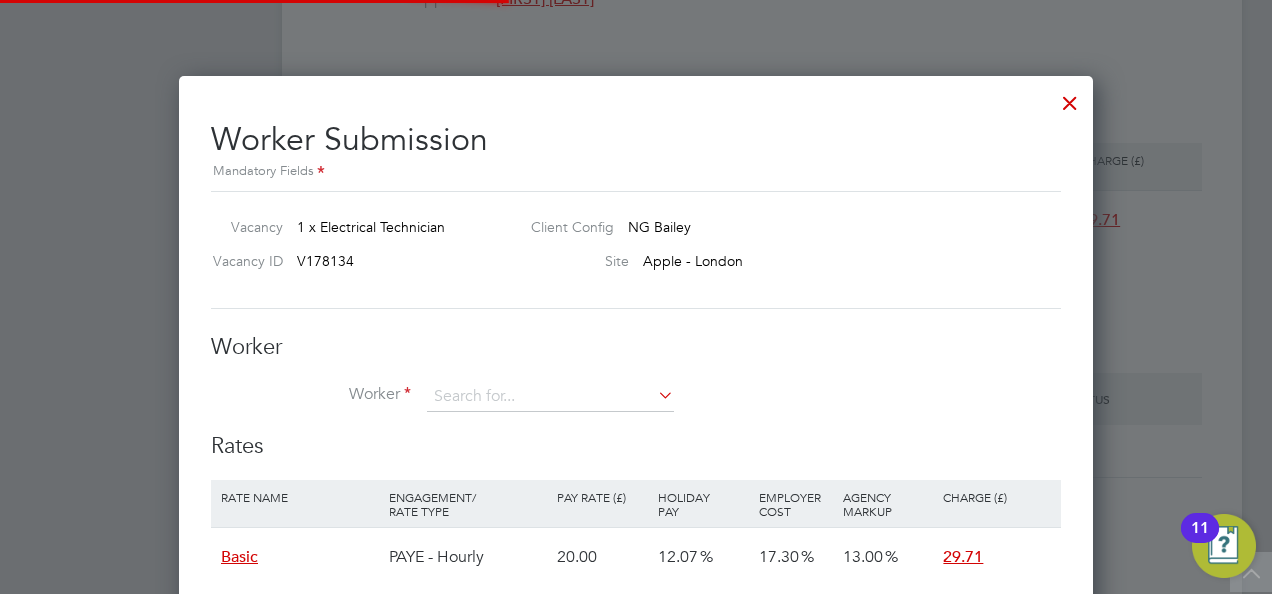 scroll, scrollTop: 10, scrollLeft: 10, axis: both 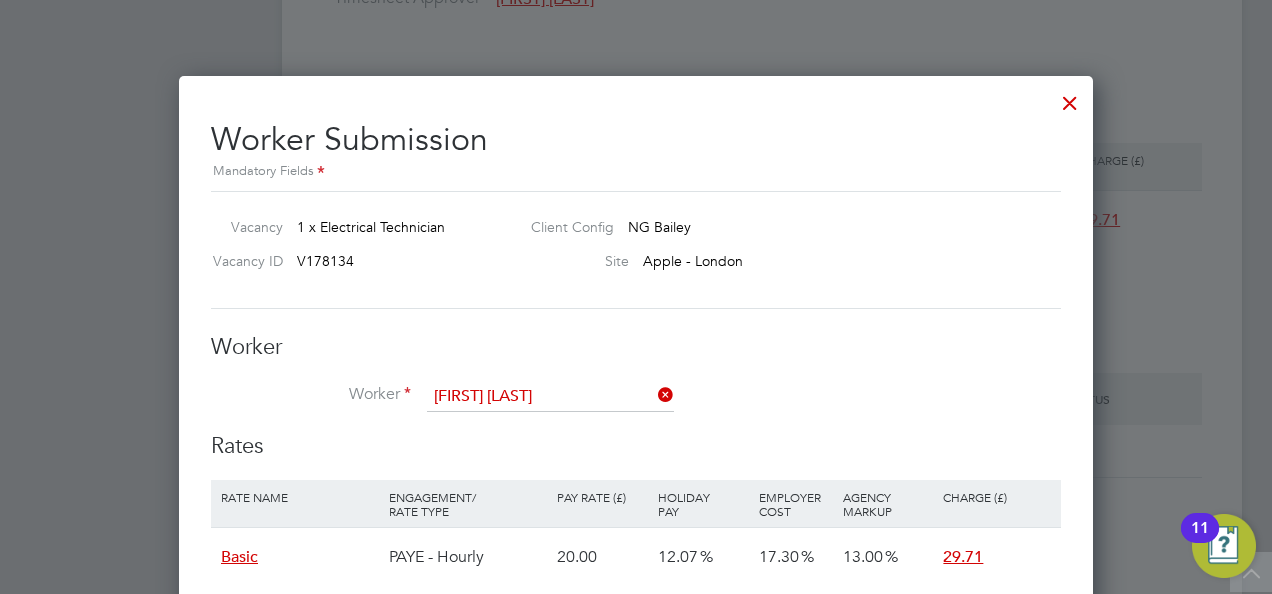 click on "[FIRST] [FIRST] [LAST] (W-1635097)" 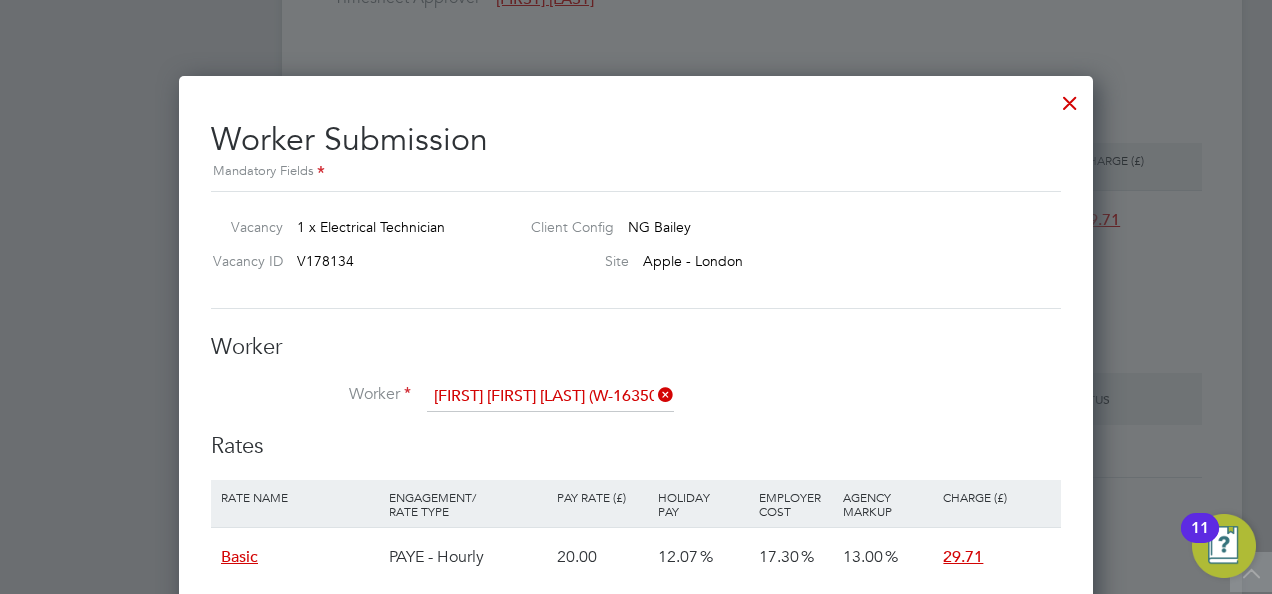 scroll, scrollTop: 10, scrollLeft: 10, axis: both 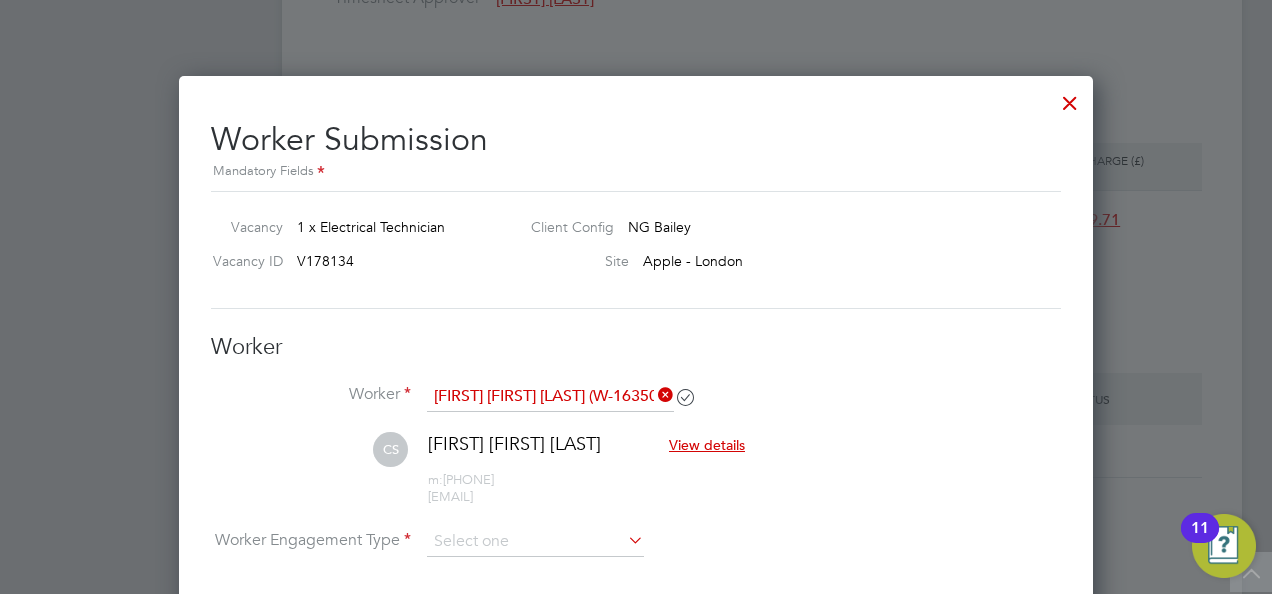 click at bounding box center (624, 540) 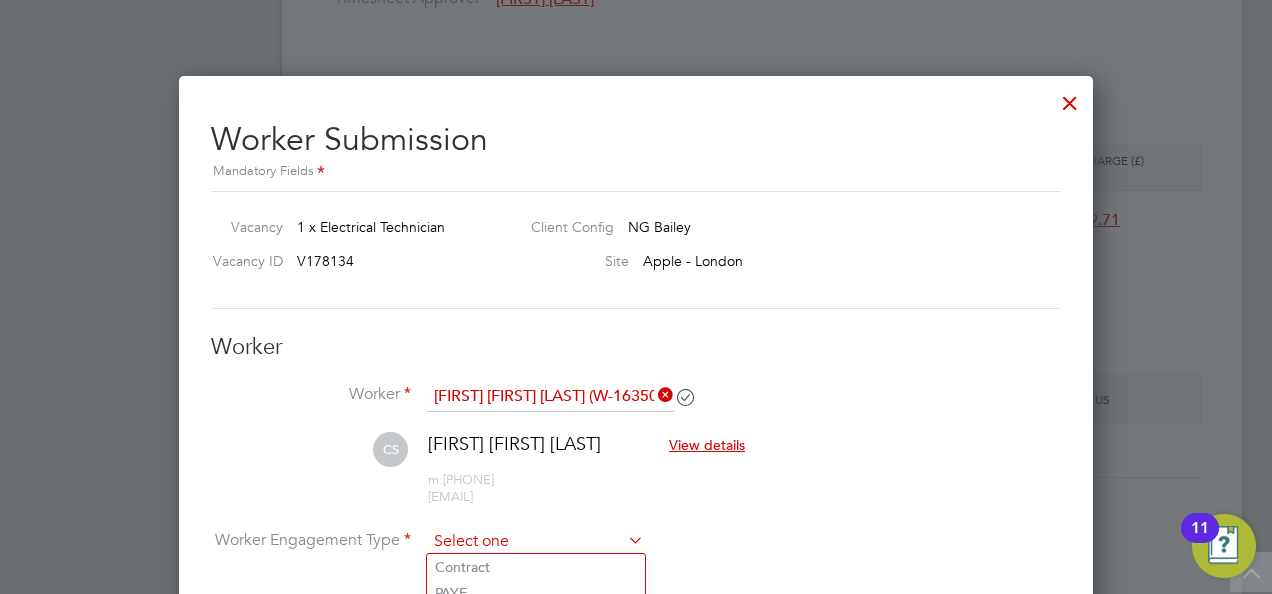 click at bounding box center [535, 542] 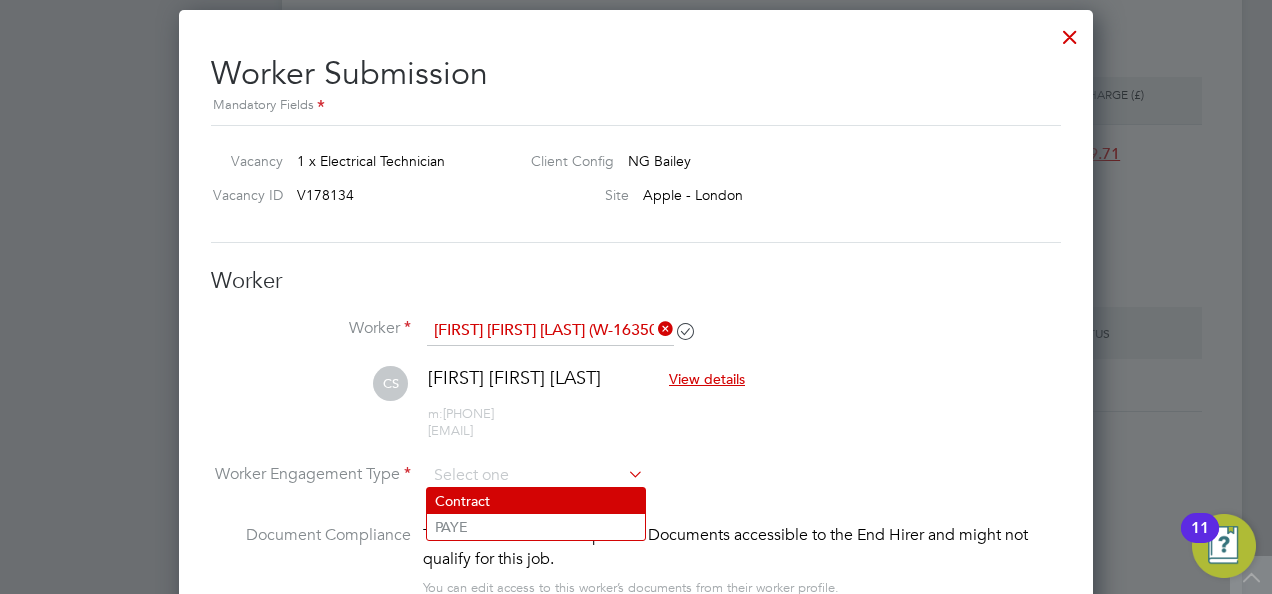 scroll, scrollTop: 2738, scrollLeft: 0, axis: vertical 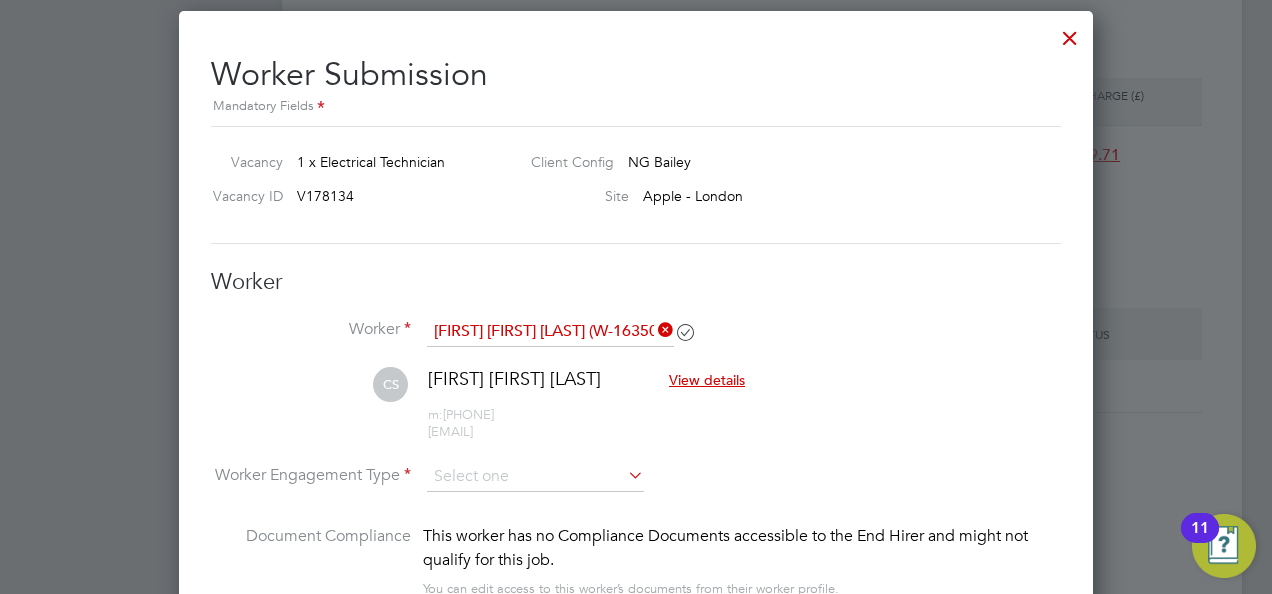 click on "PAYE" 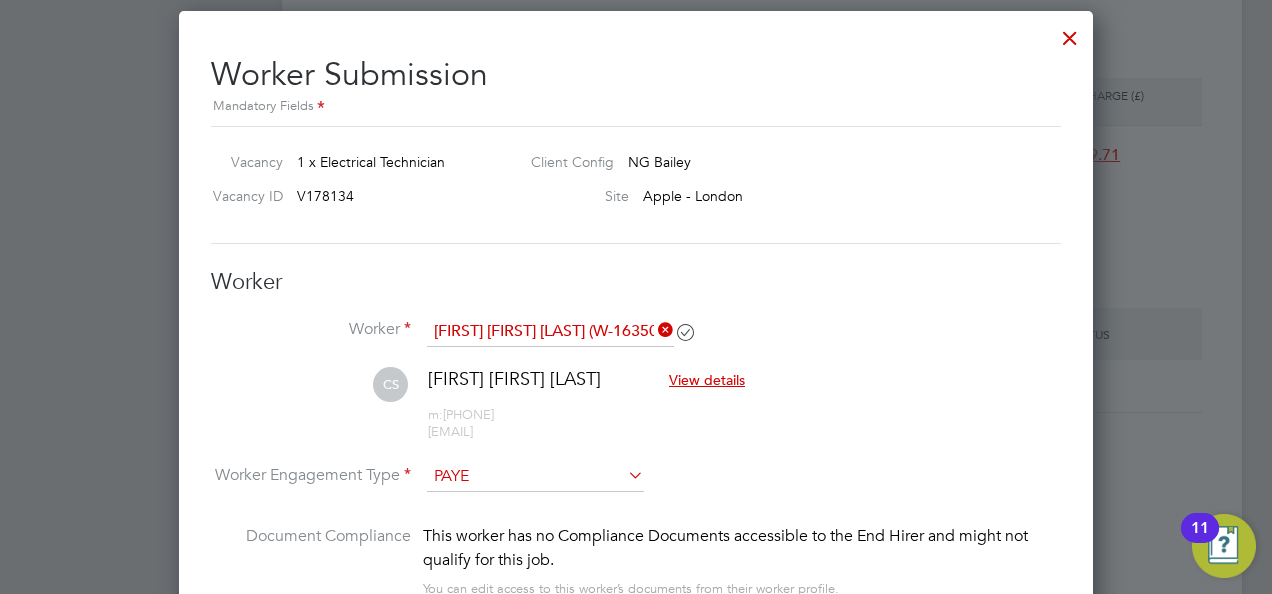 scroll 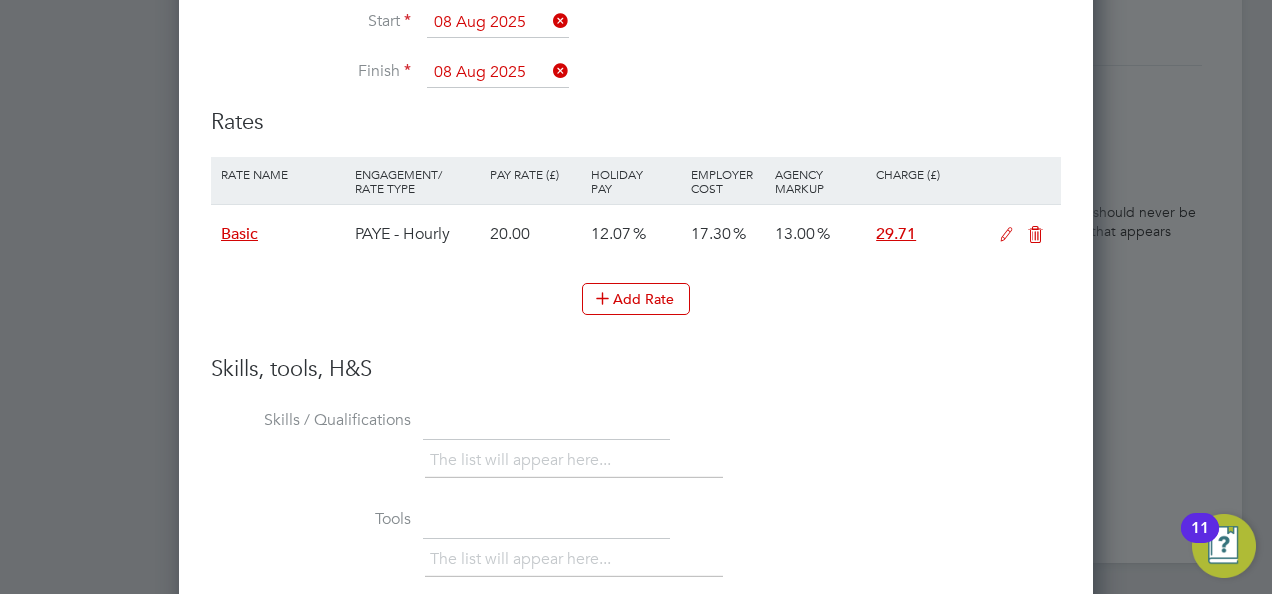 click at bounding box center [1006, 235] 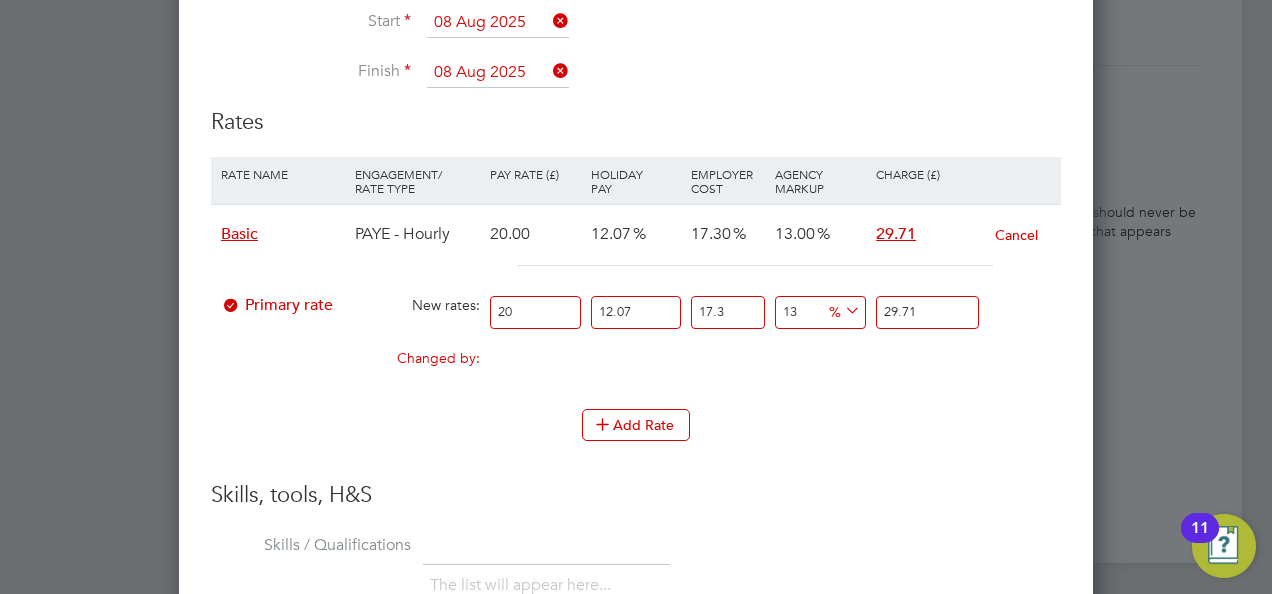 click on "20" at bounding box center (535, 312) 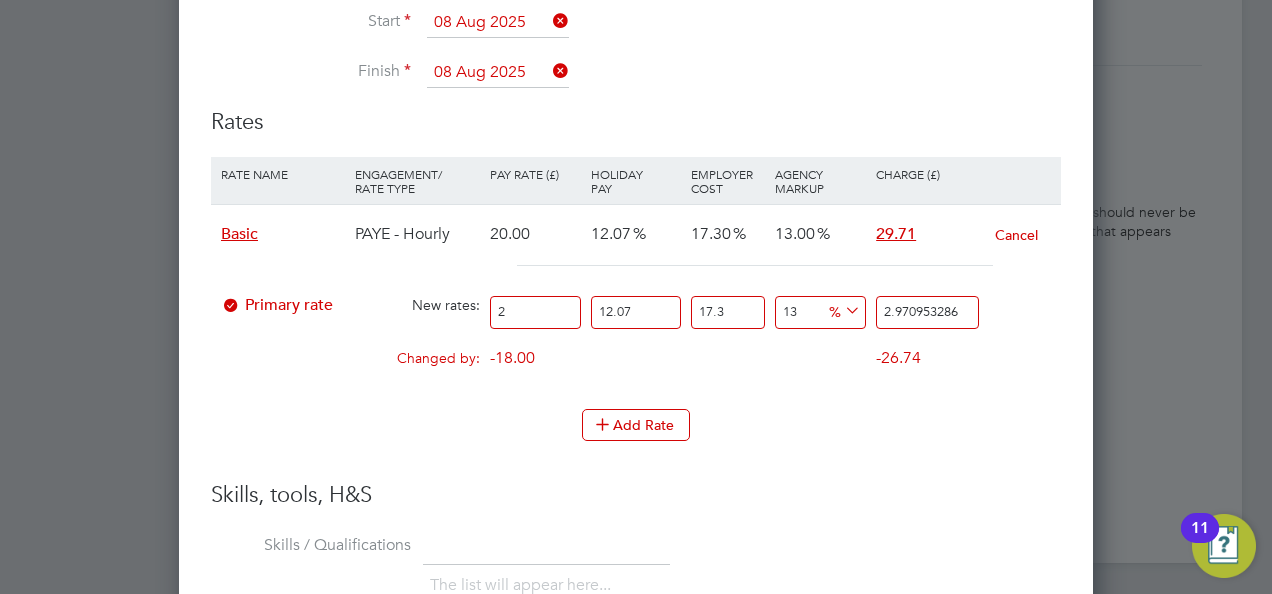 type on "22" 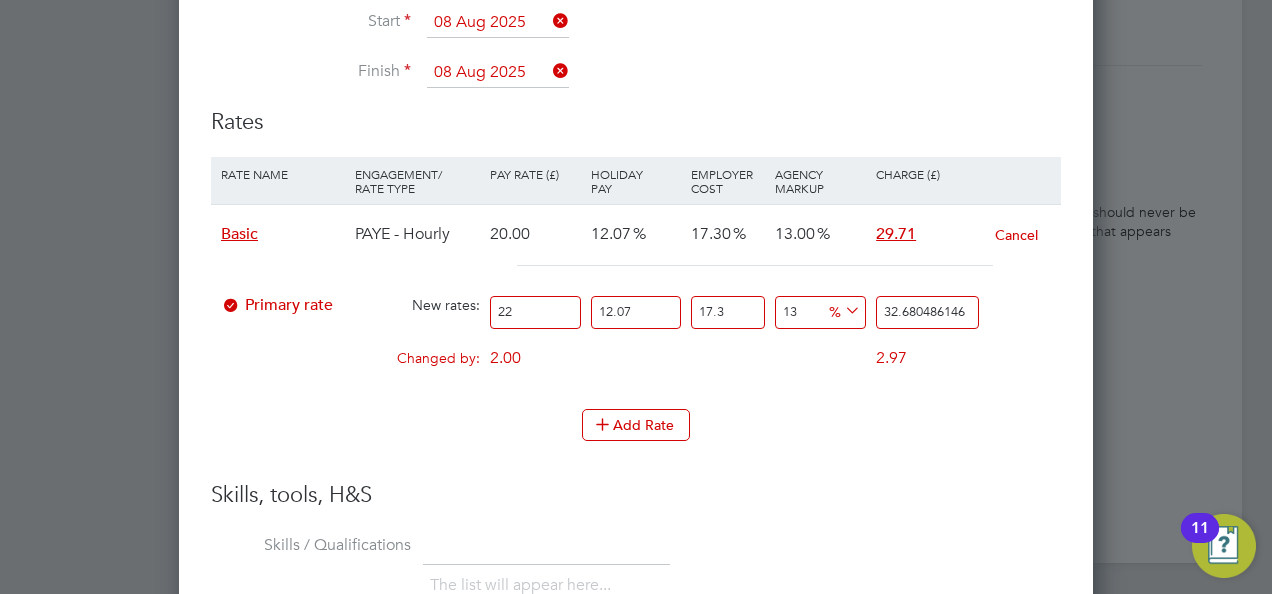 type on "22" 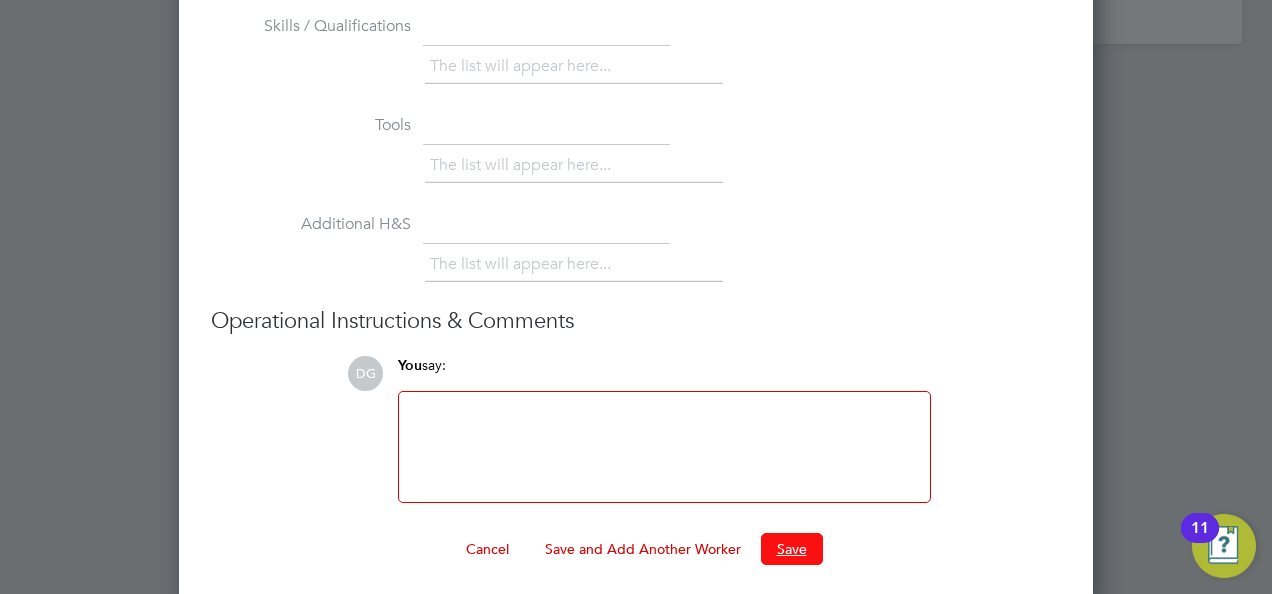 click on "Save" at bounding box center [792, 549] 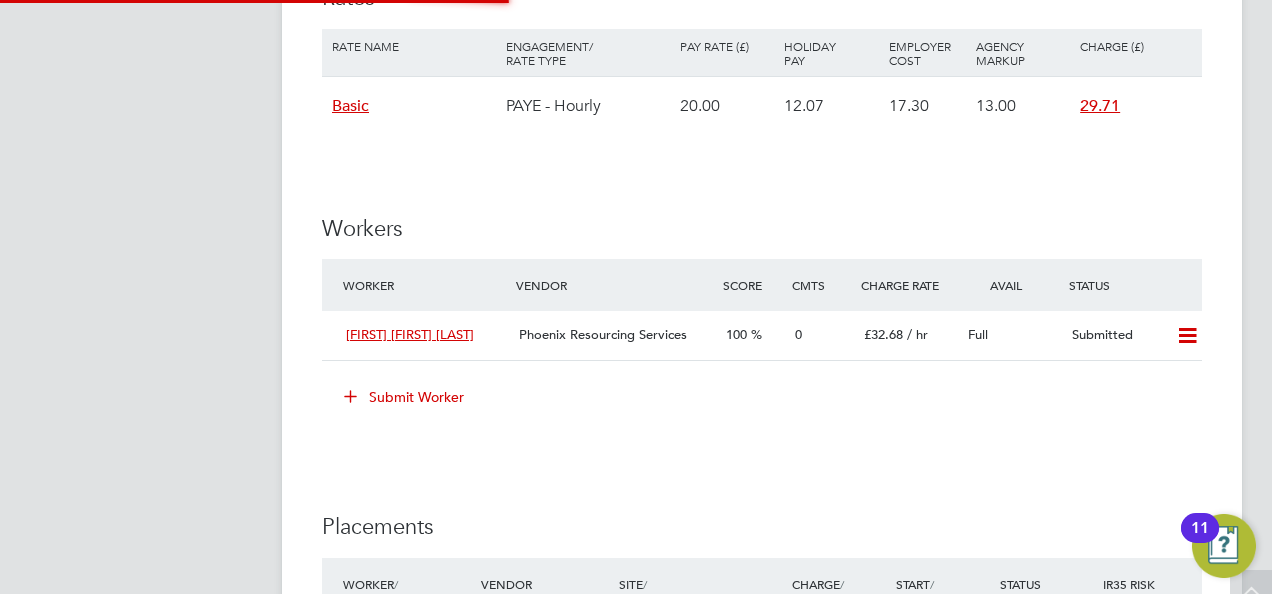scroll, scrollTop: 2673, scrollLeft: 0, axis: vertical 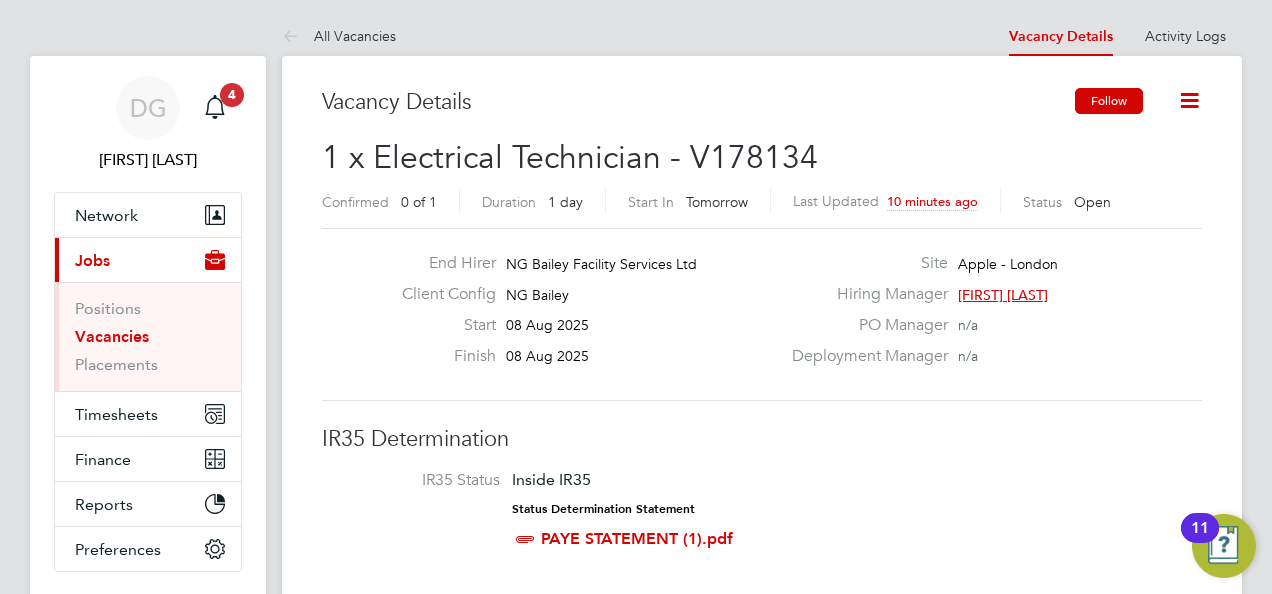 click on "Follow" 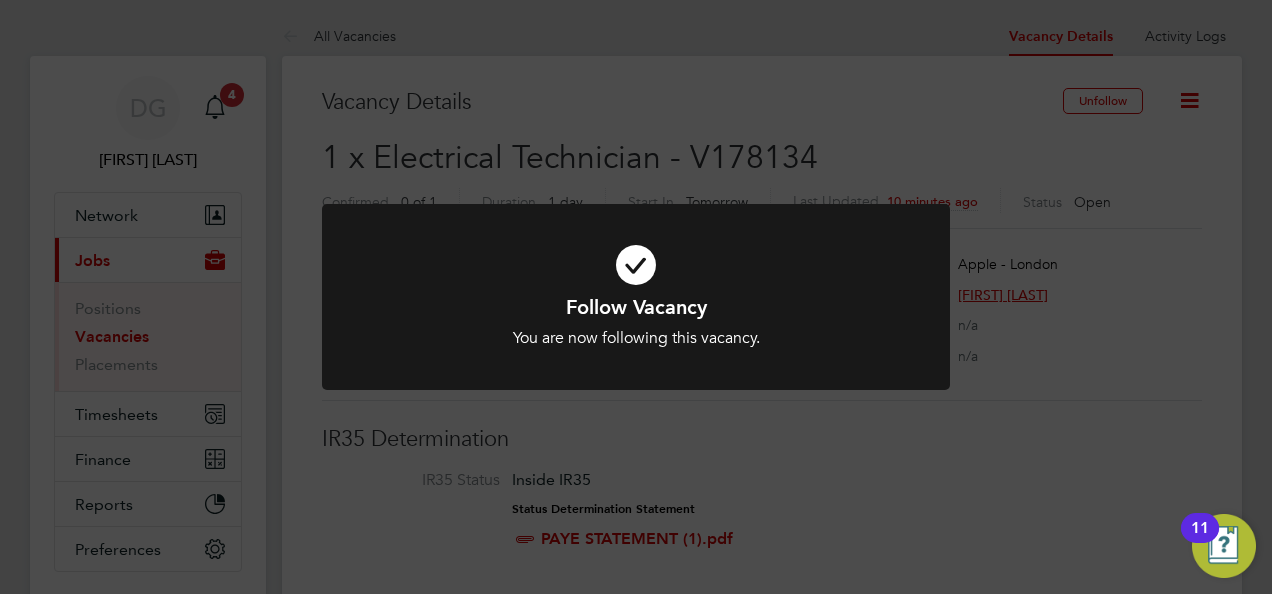 click on "Follow Vacancy You are now following this vacancy. Cancel Okay" 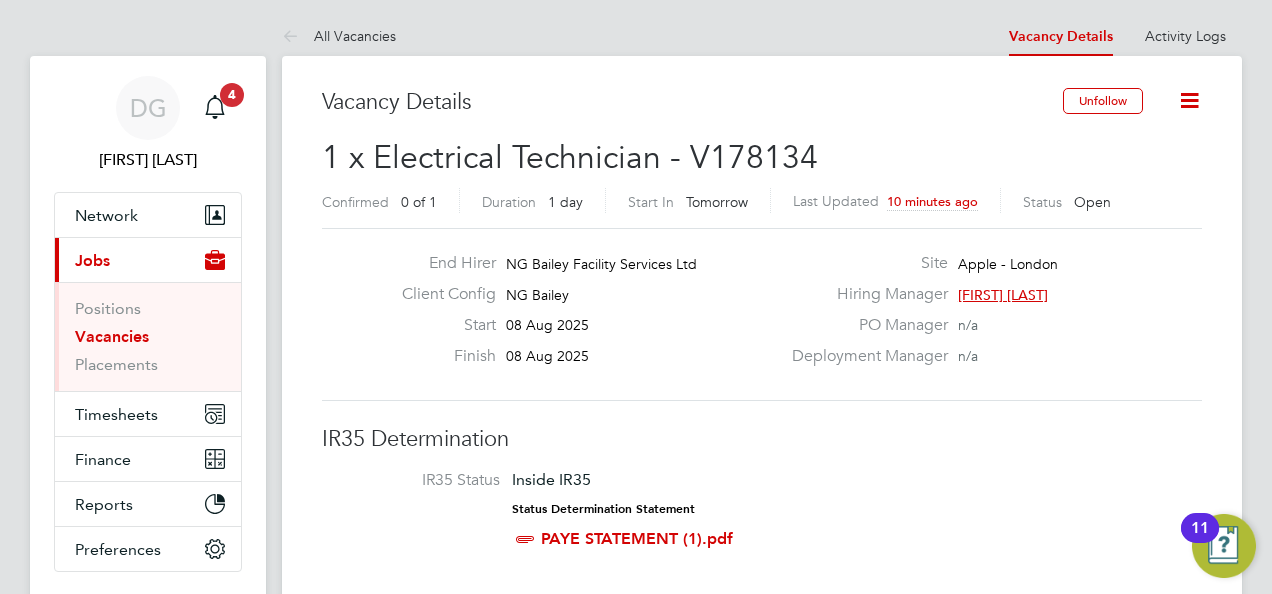 click 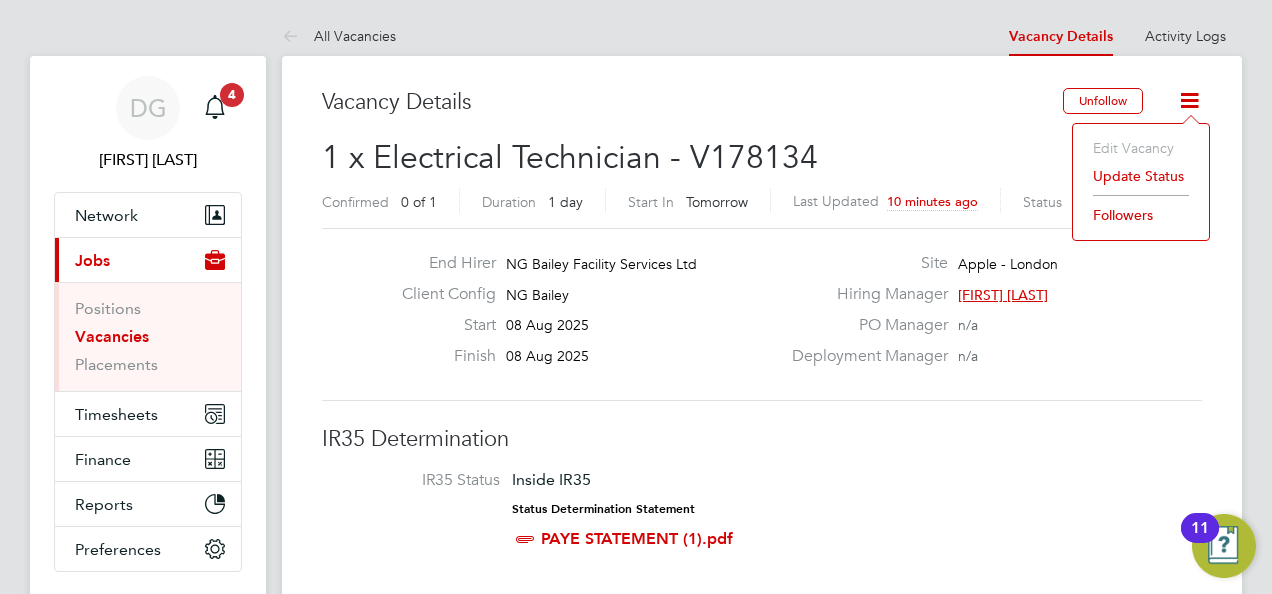 click 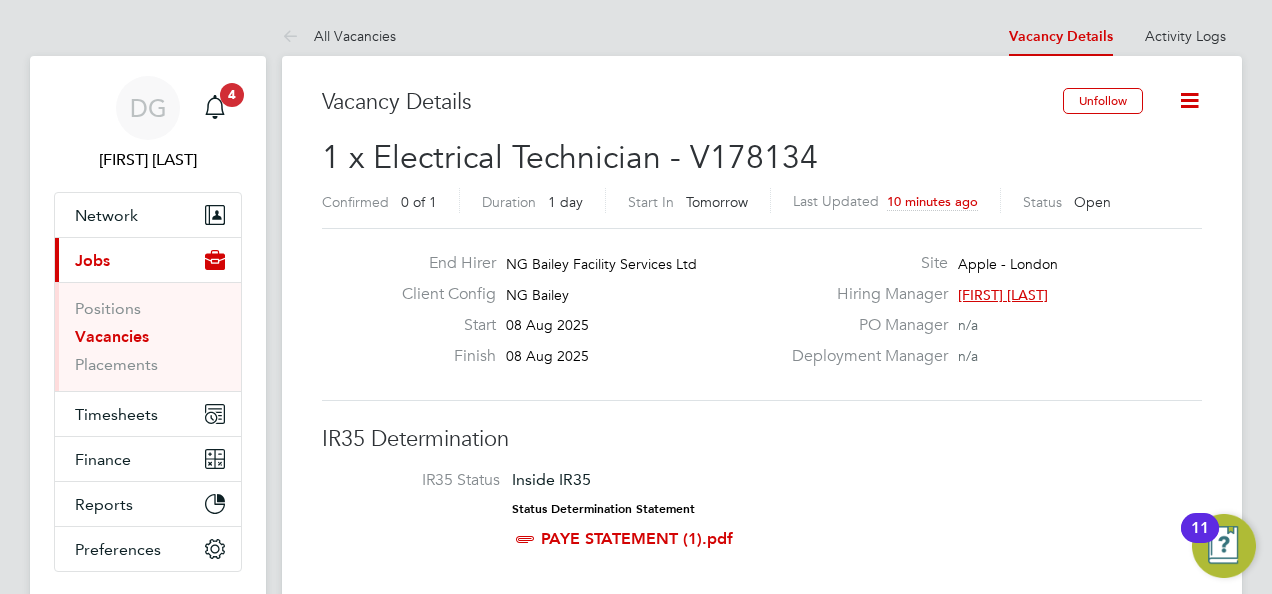 click on "1 x Electrical Technician - V178134" 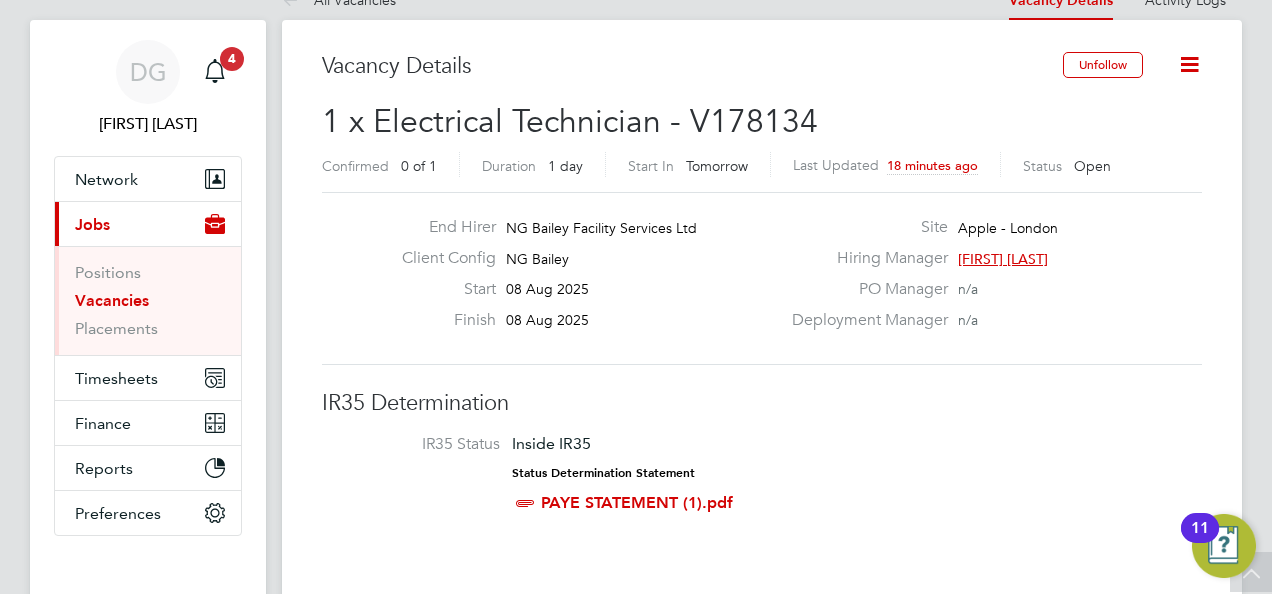 scroll, scrollTop: 0, scrollLeft: 0, axis: both 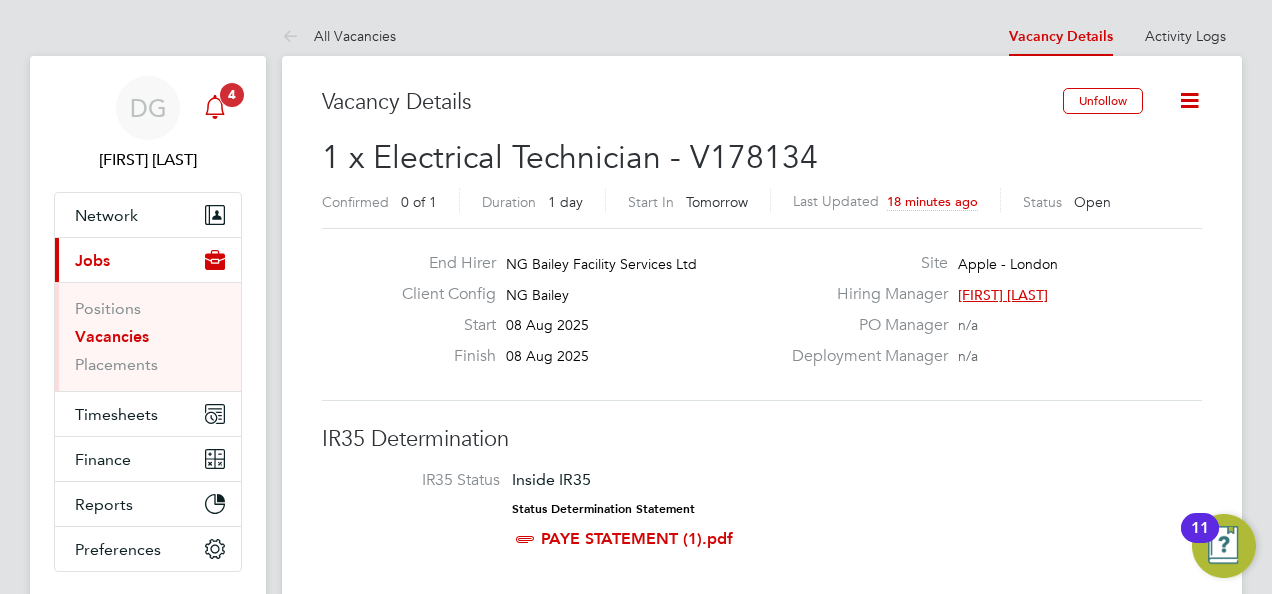 click 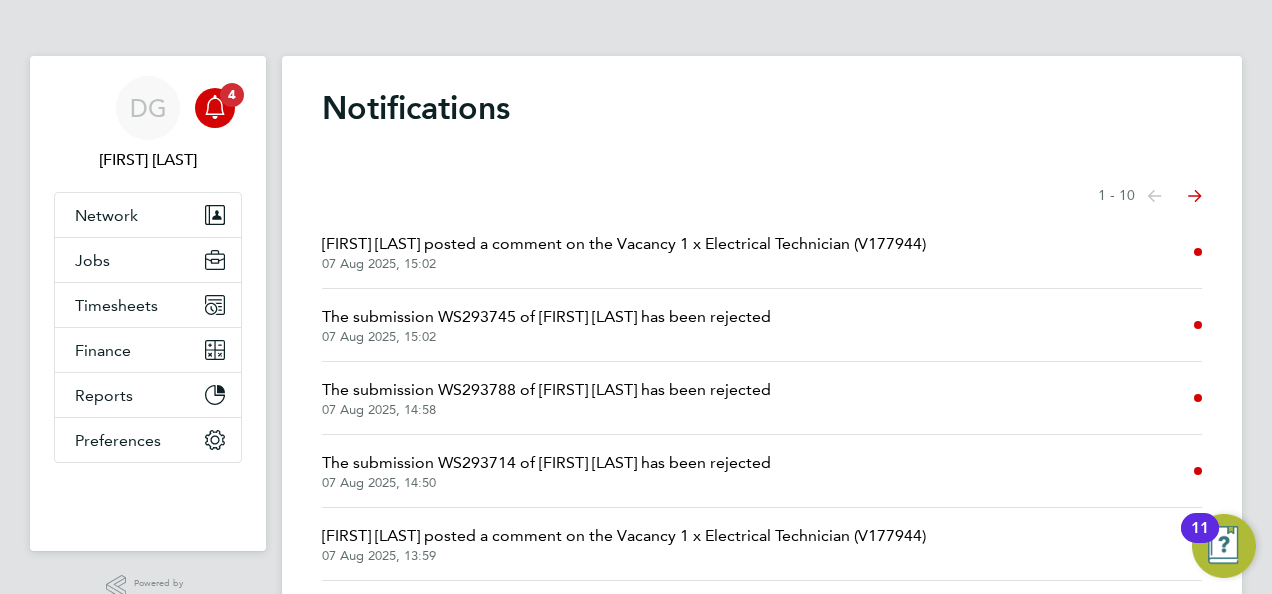 click on "07 Aug 2025, 15:02" 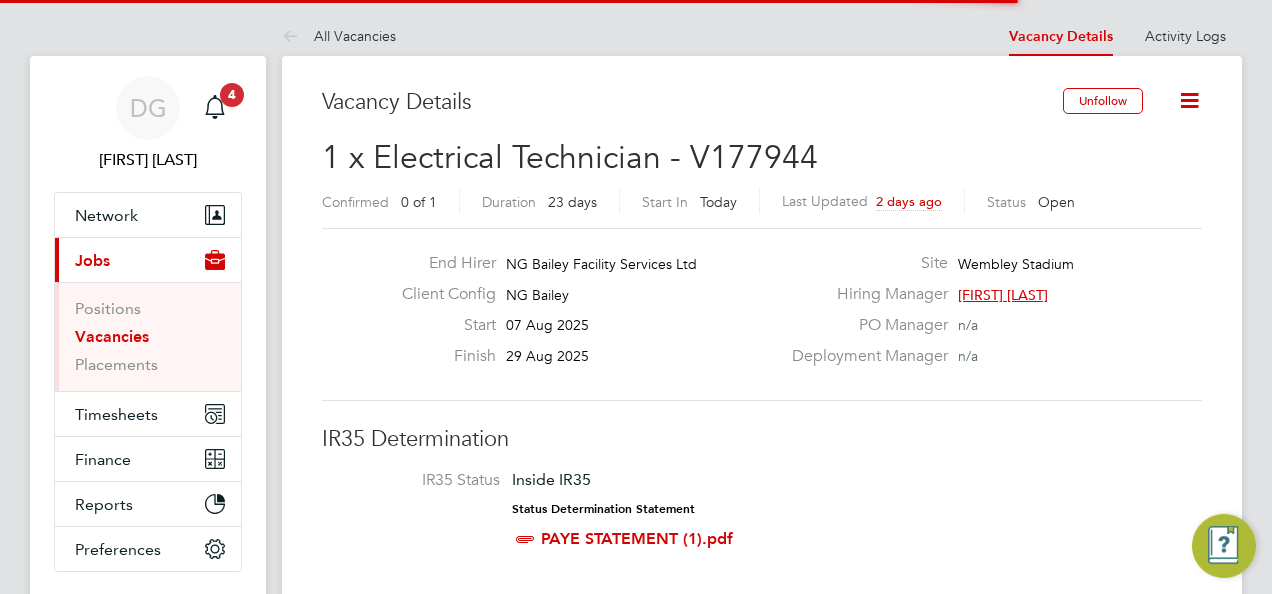 scroll, scrollTop: 10, scrollLeft: 10, axis: both 